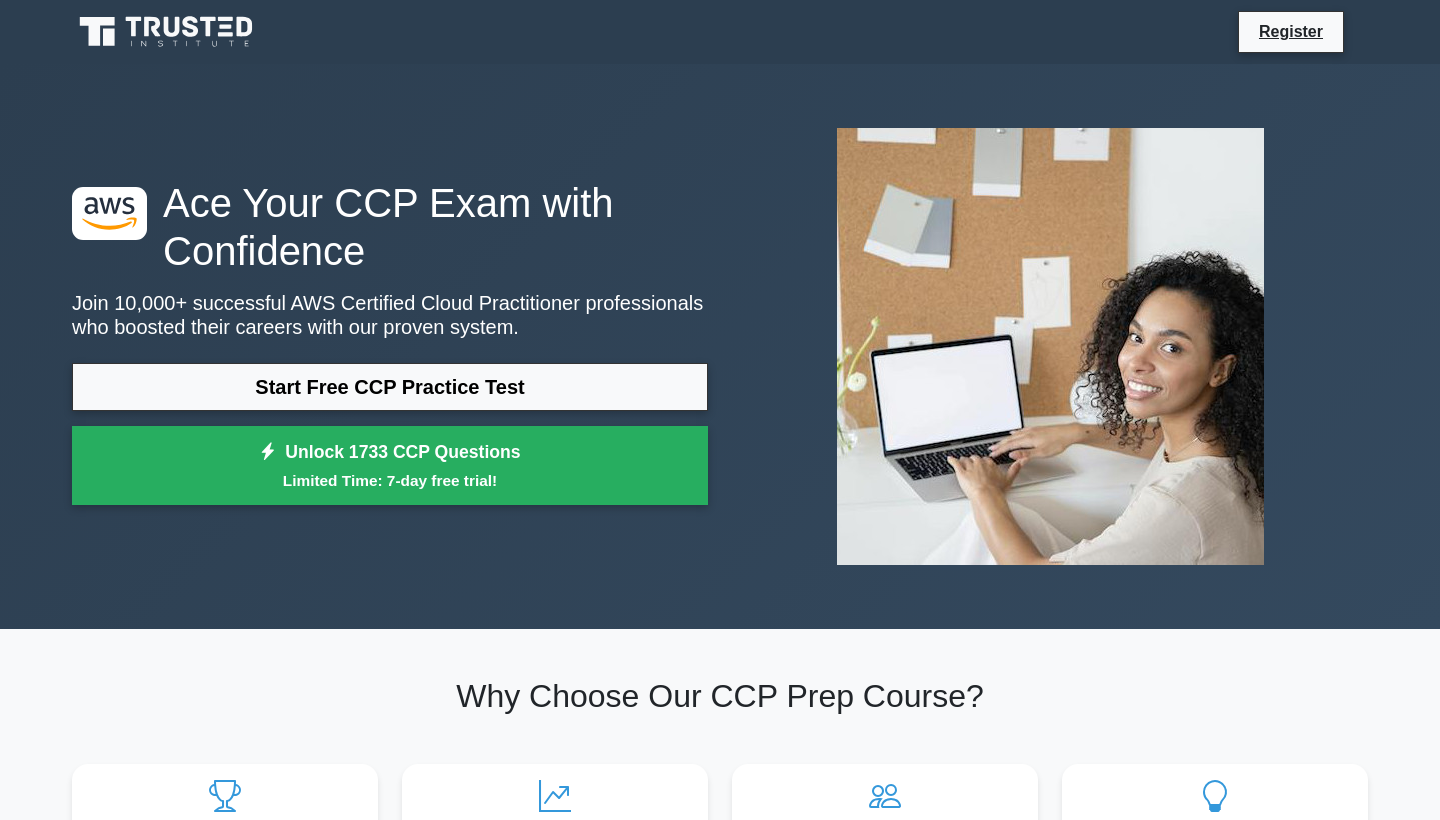scroll, scrollTop: 0, scrollLeft: 0, axis: both 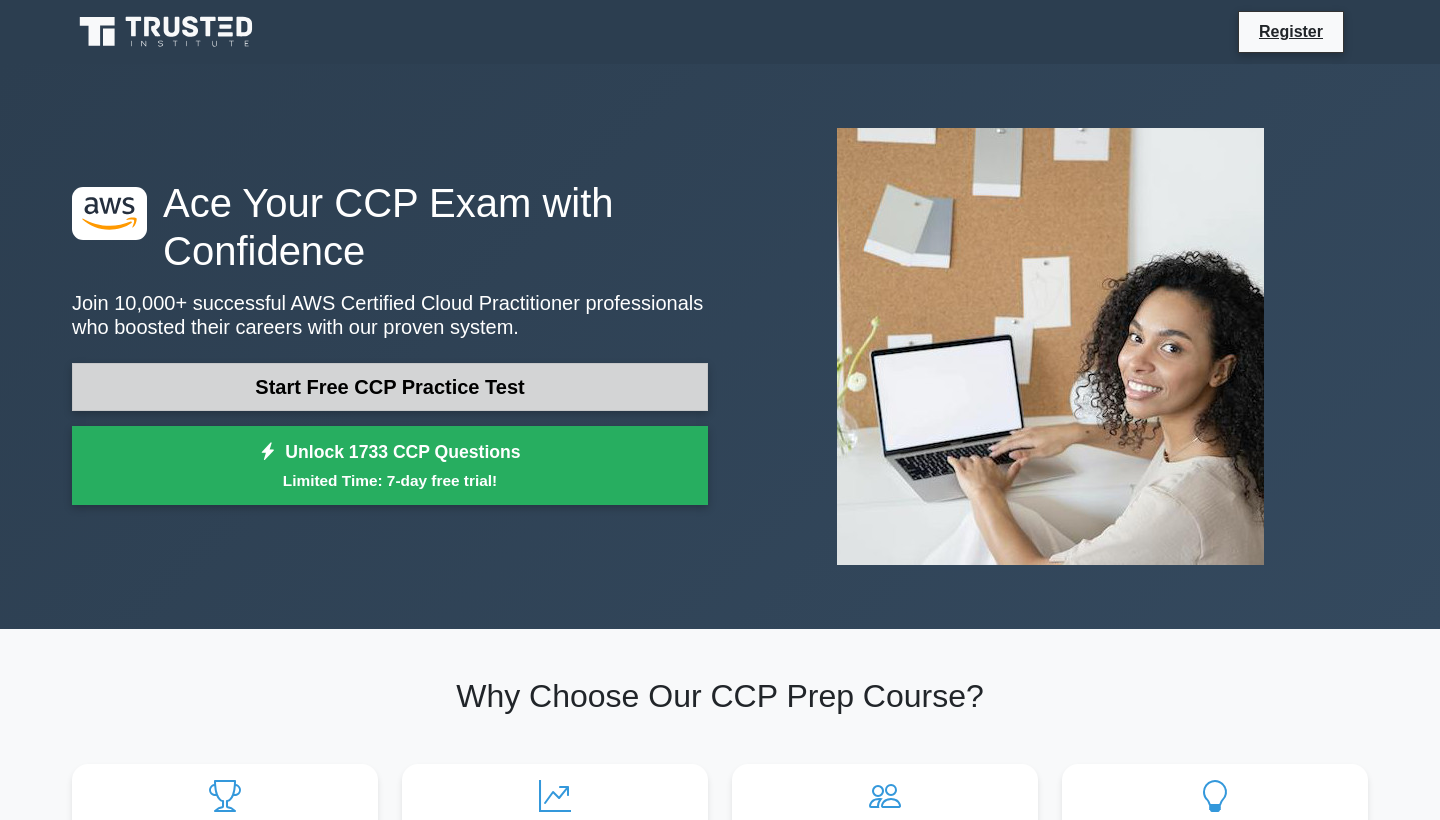 click on "Start Free CCP Practice Test" at bounding box center [390, 387] 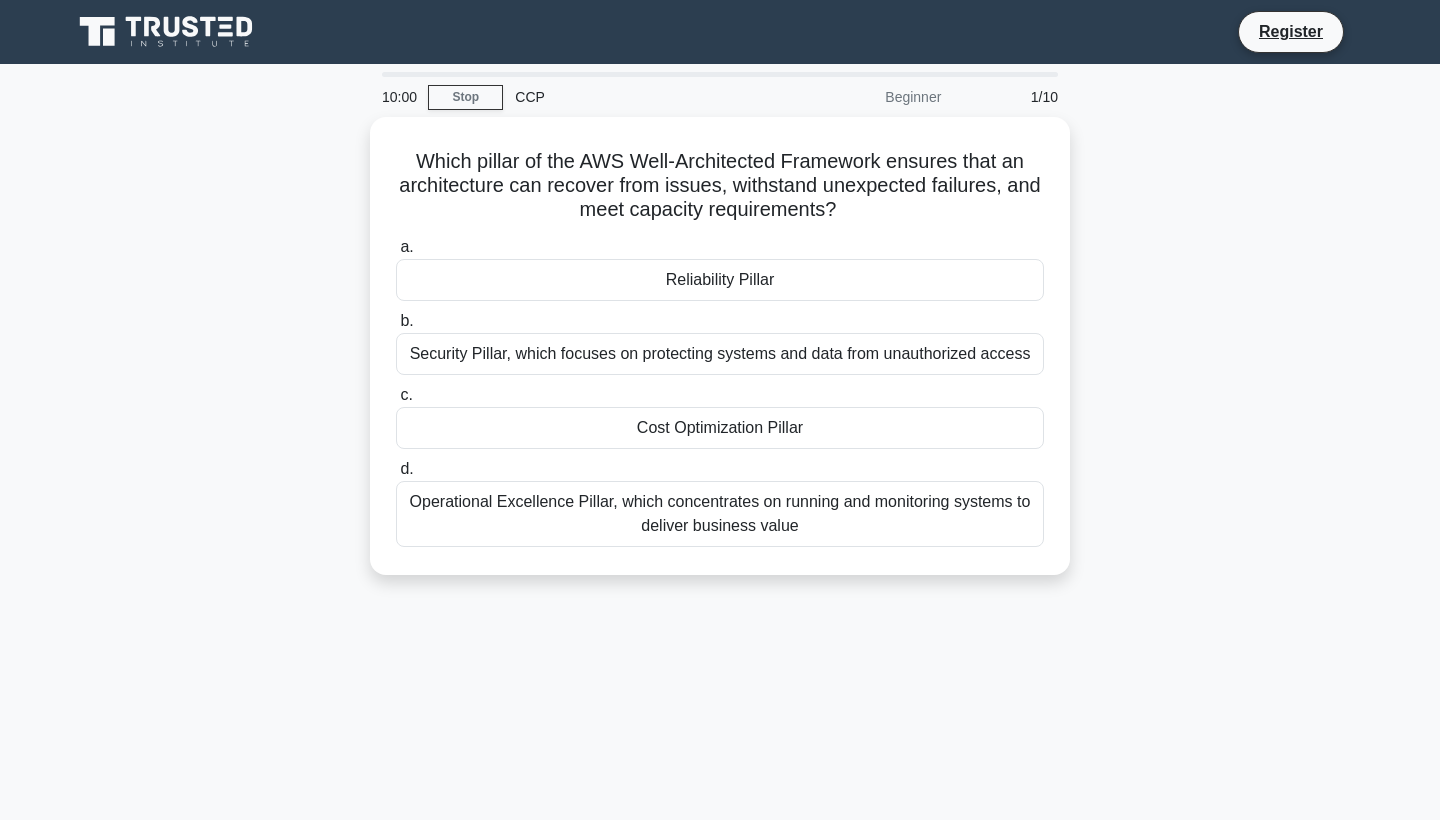scroll, scrollTop: 0, scrollLeft: 0, axis: both 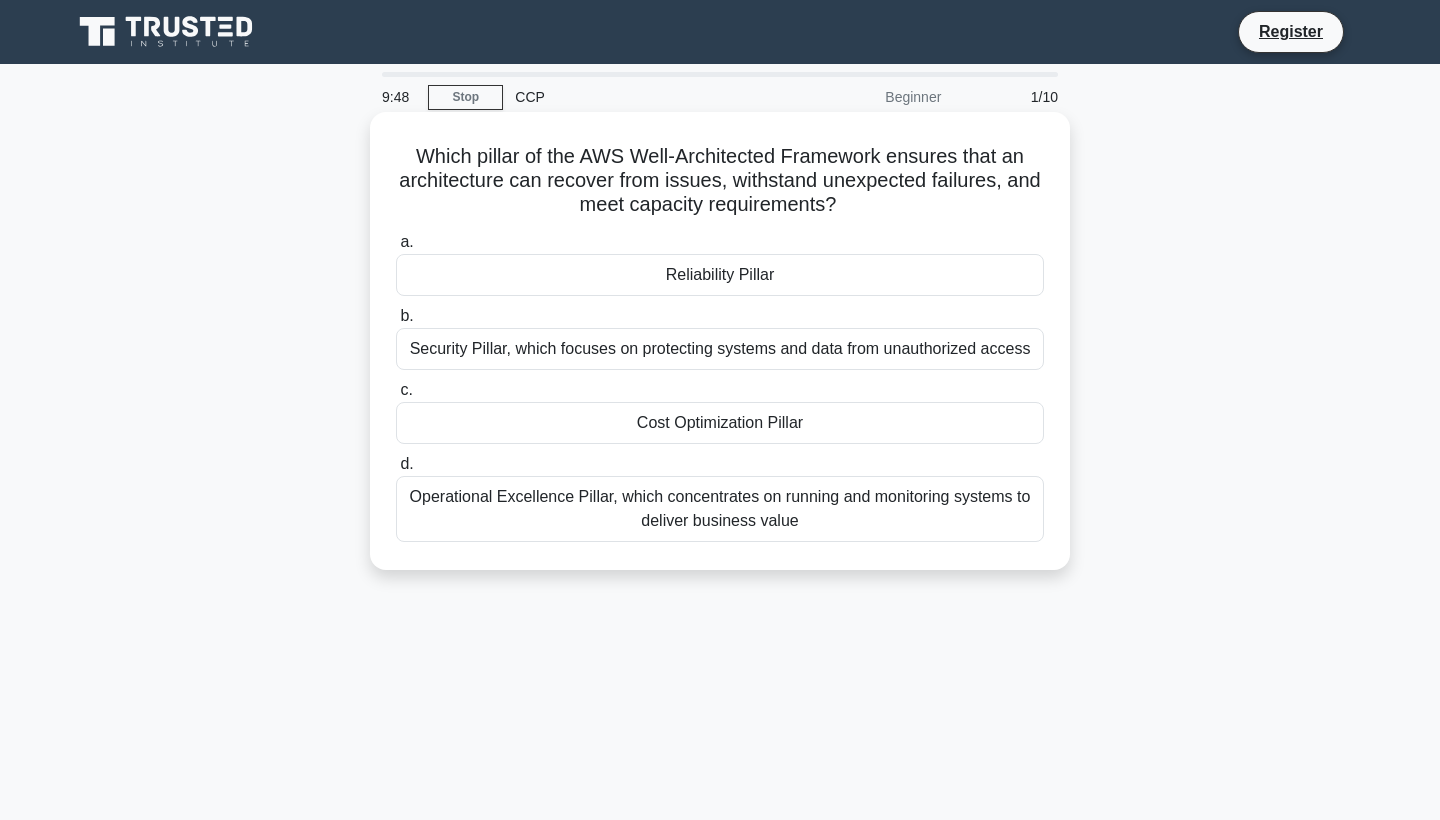 click on "Reliability Pillar" at bounding box center [720, 275] 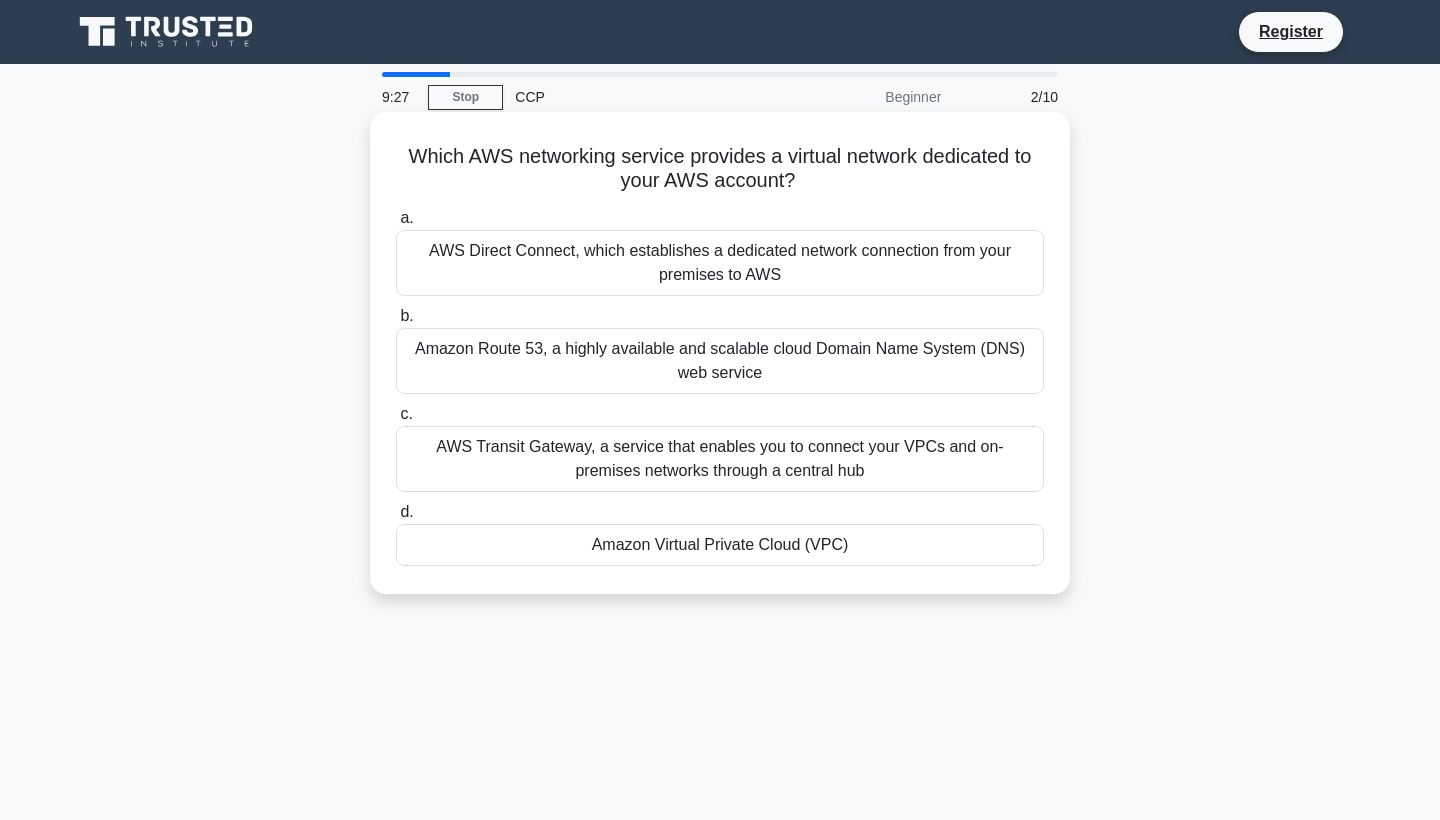 click on "Amazon Virtual Private Cloud (VPC)" at bounding box center [720, 545] 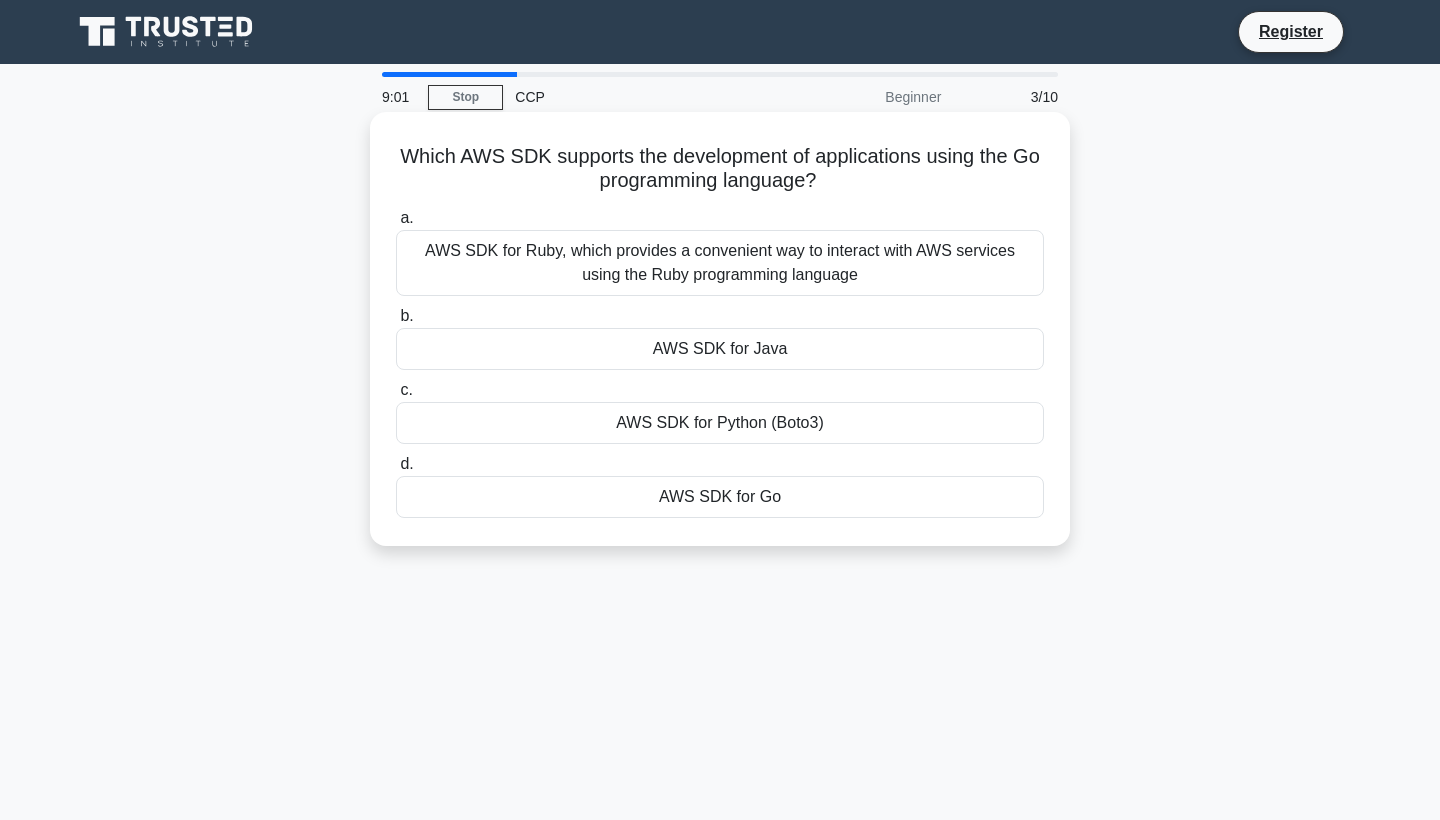 click on "AWS SDK for Go" at bounding box center (720, 497) 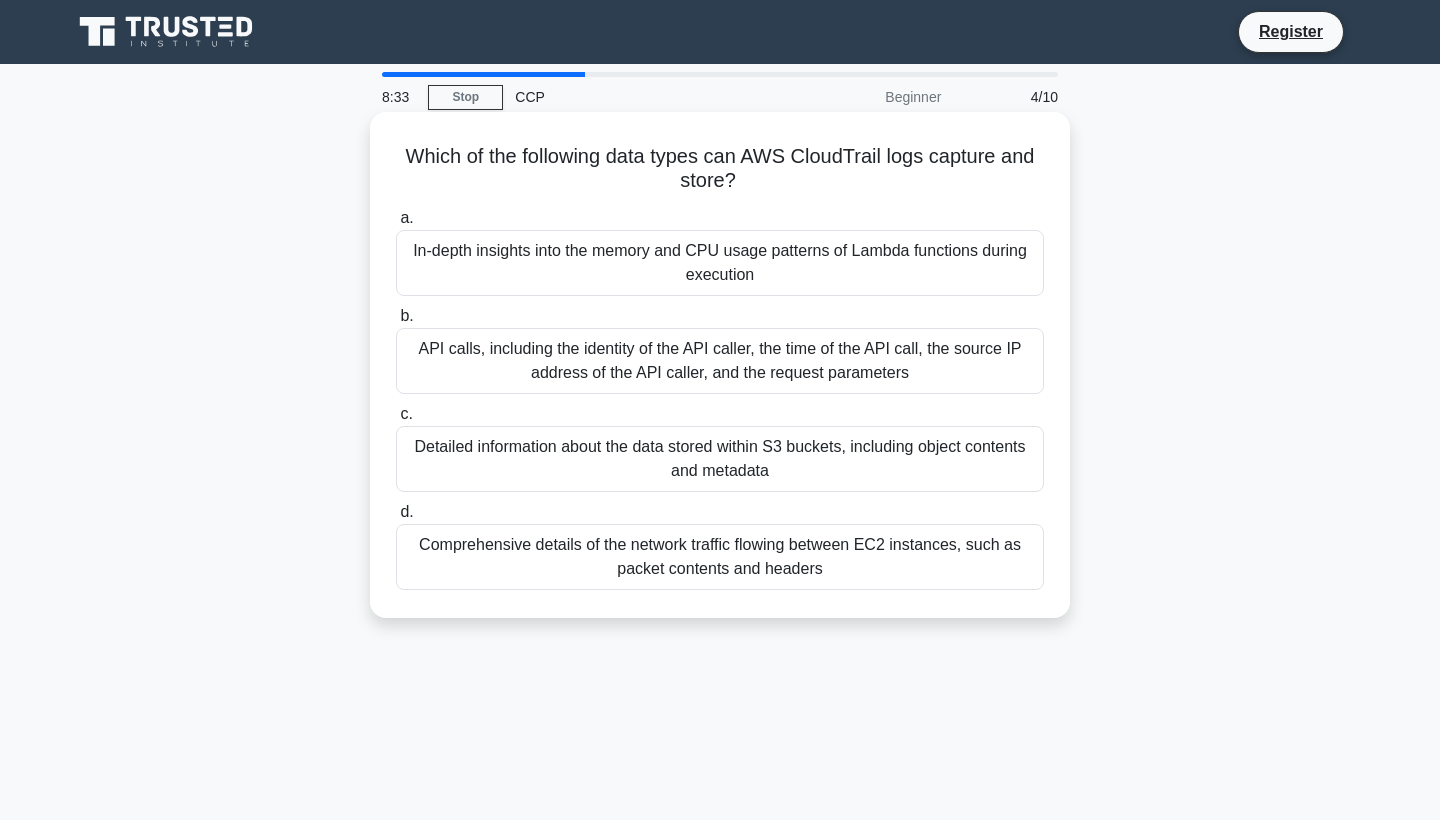 click on "API calls, including the identity of the API caller, the time of the API call, the source IP address of the API caller, and the request parameters" at bounding box center (720, 361) 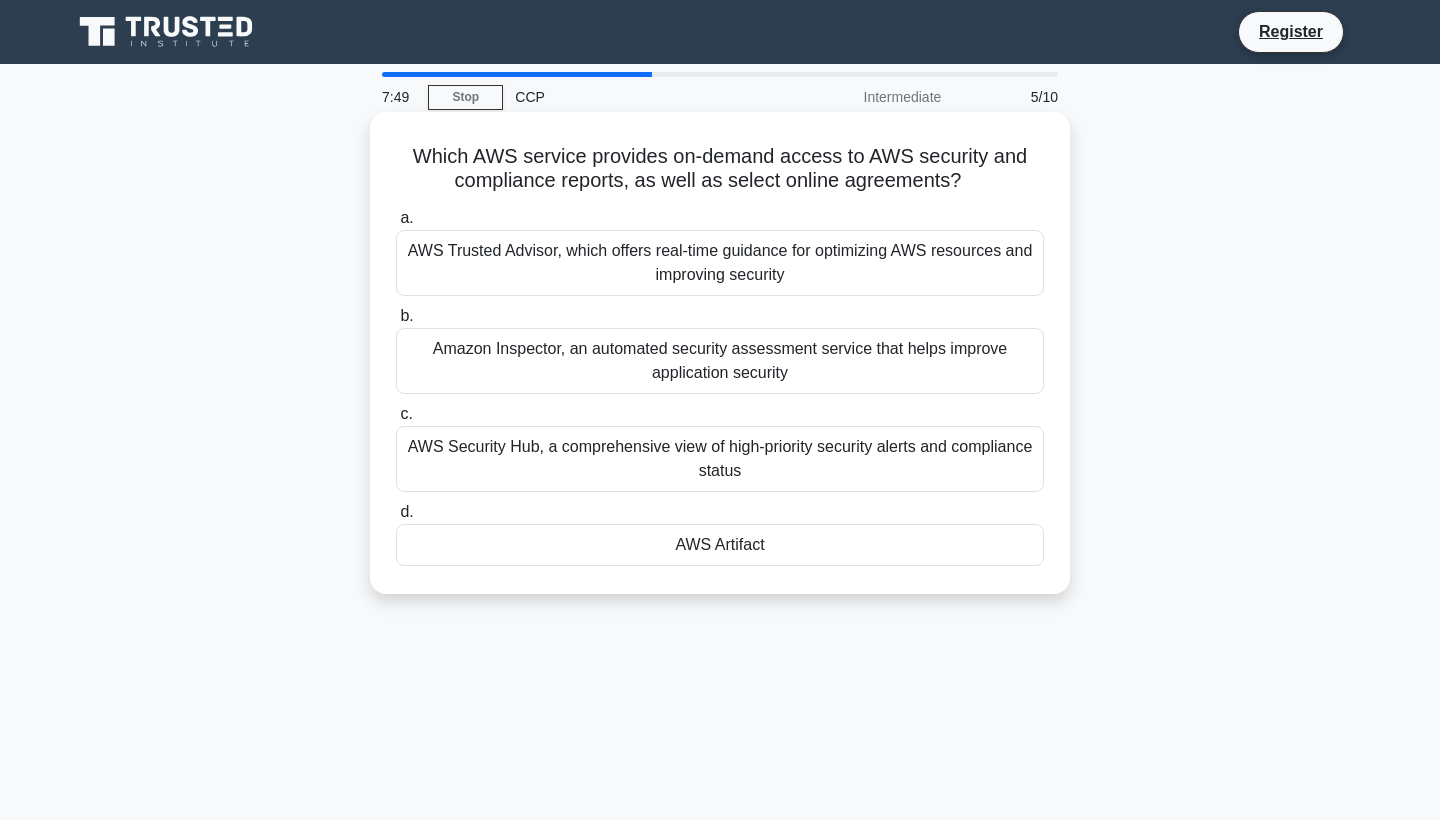 click on "AWS Trusted Advisor, which offers real-time guidance for optimizing AWS resources and improving security" at bounding box center [720, 263] 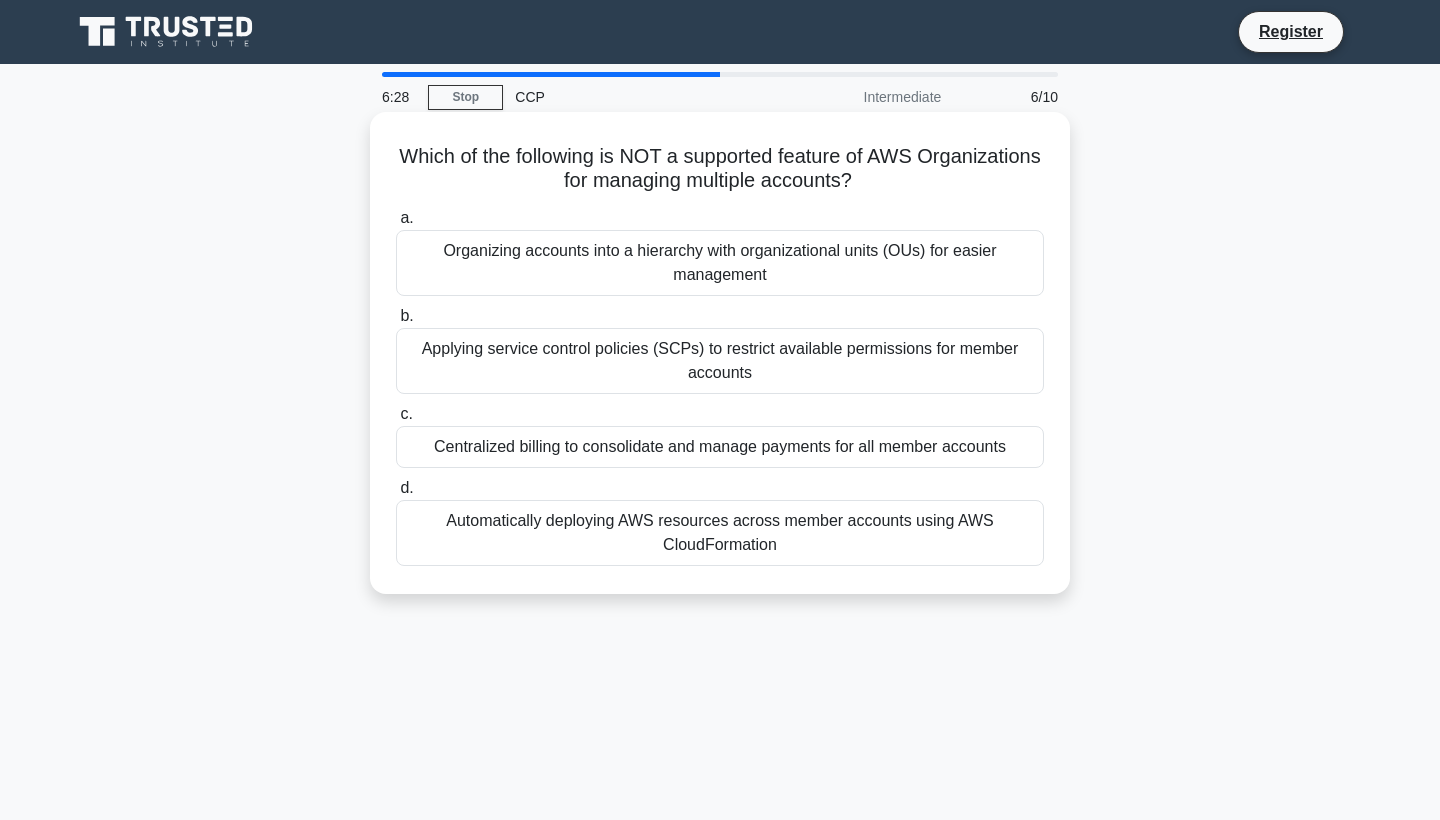 click on "Automatically deploying AWS resources across member accounts using AWS CloudFormation" at bounding box center (720, 533) 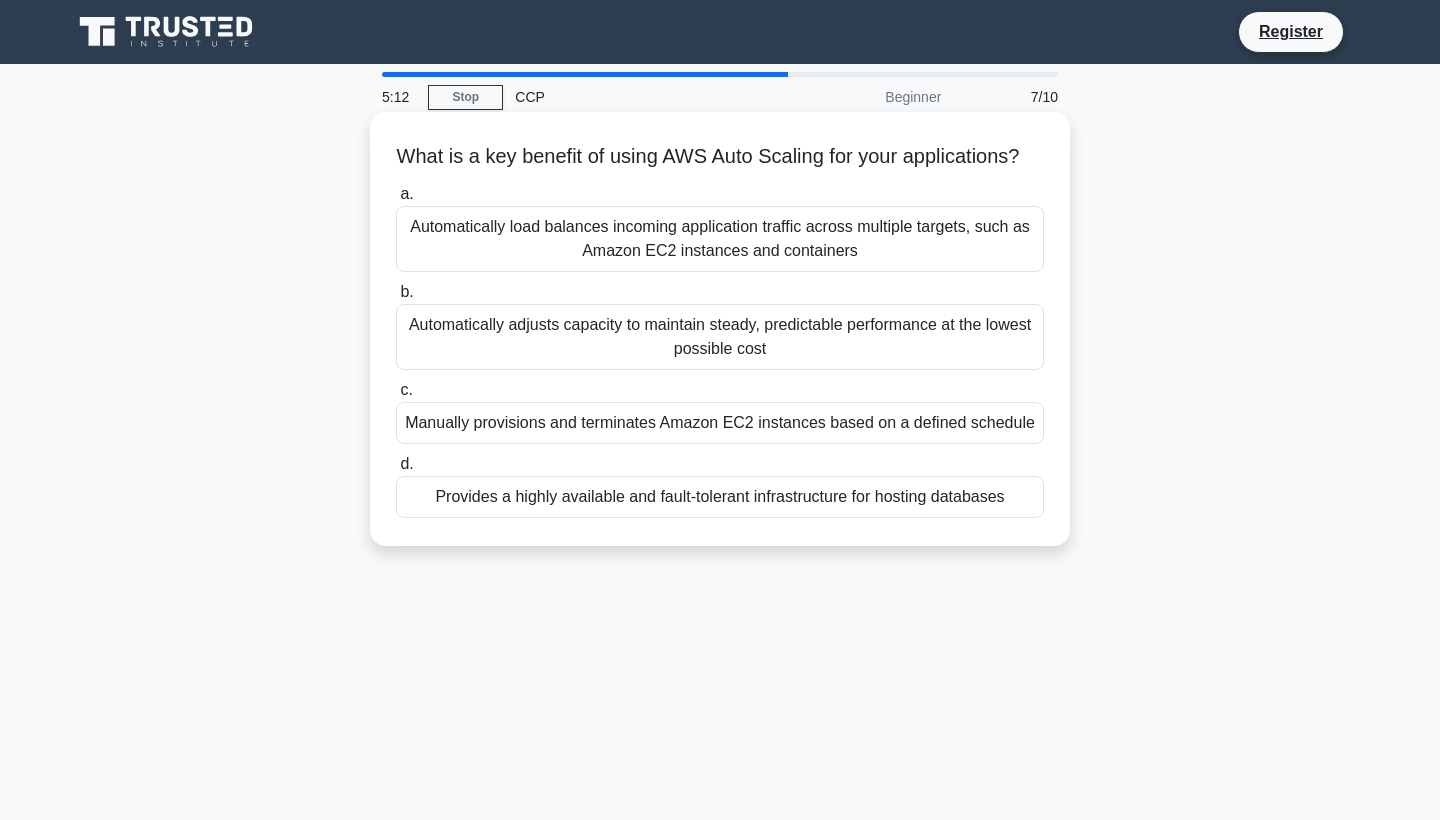 click on "Automatically adjusts capacity to maintain steady, predictable performance at the lowest possible cost" at bounding box center (720, 337) 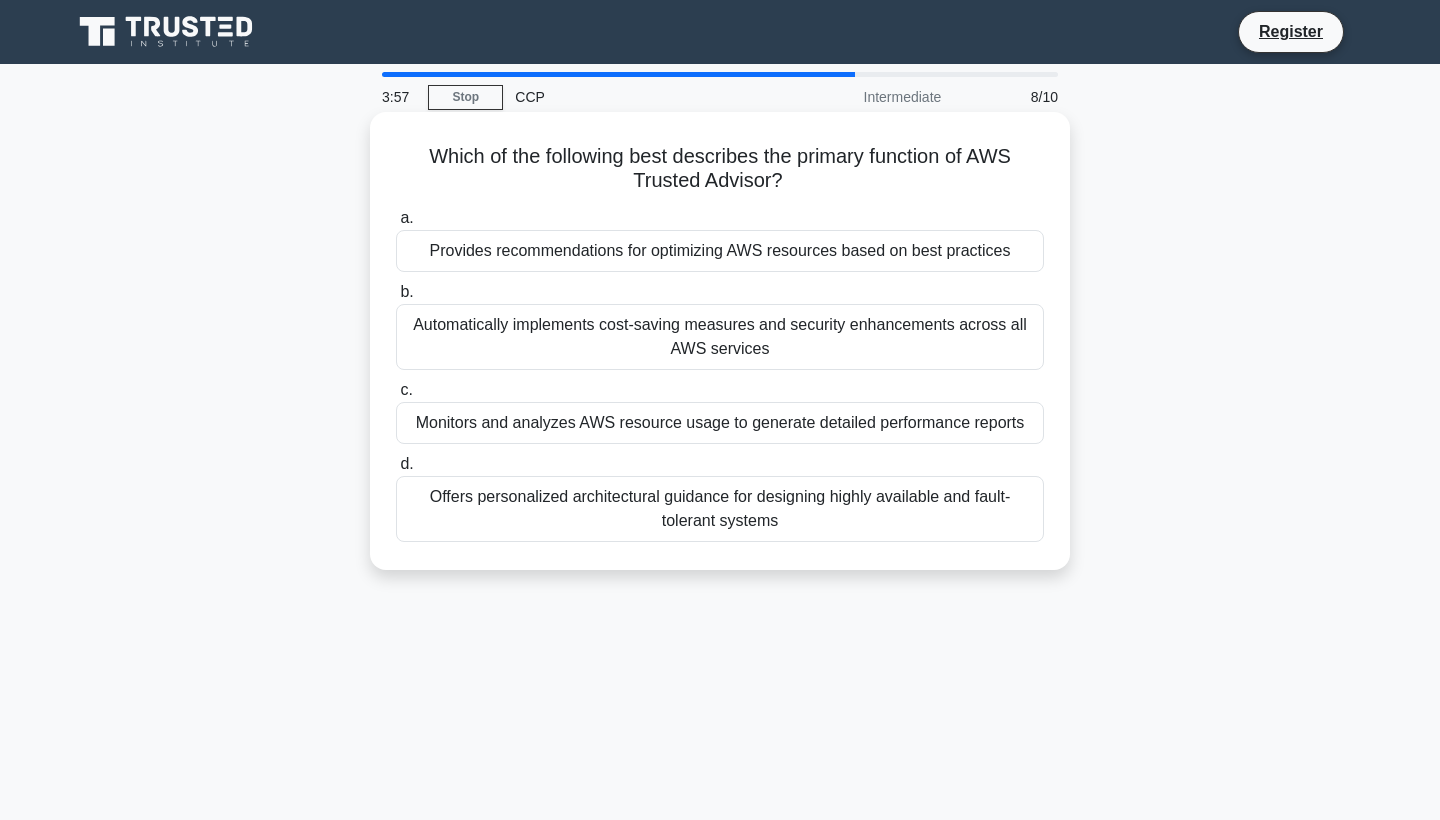 click on "Provides recommendations for optimizing AWS resources based on best practices" at bounding box center (720, 251) 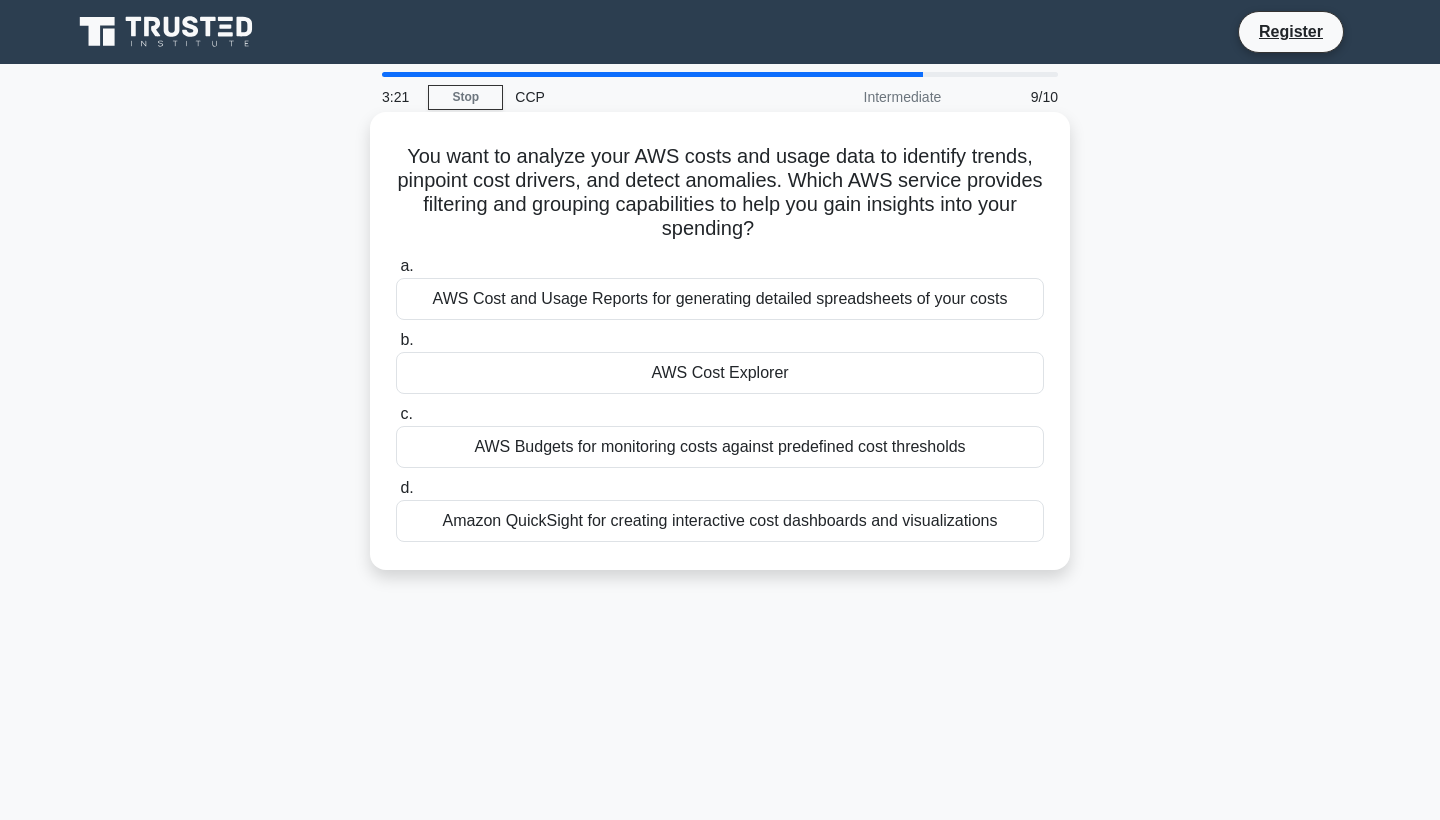 click on "Amazon QuickSight for creating interactive cost dashboards and visualizations" at bounding box center (720, 521) 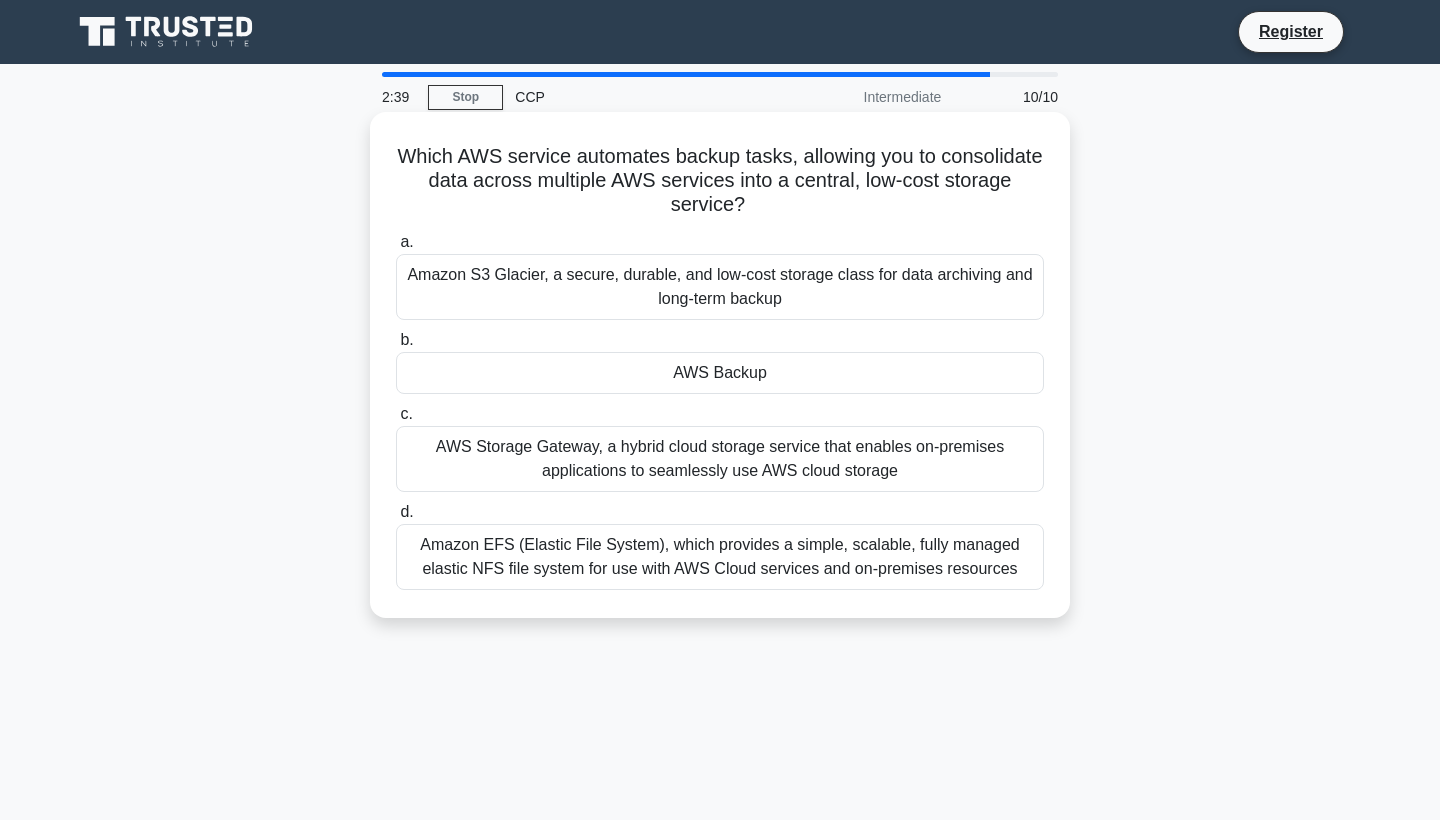 click on "Amazon S3 Glacier, a secure, durable, and low-cost storage class for data archiving and long-term backup" at bounding box center (720, 287) 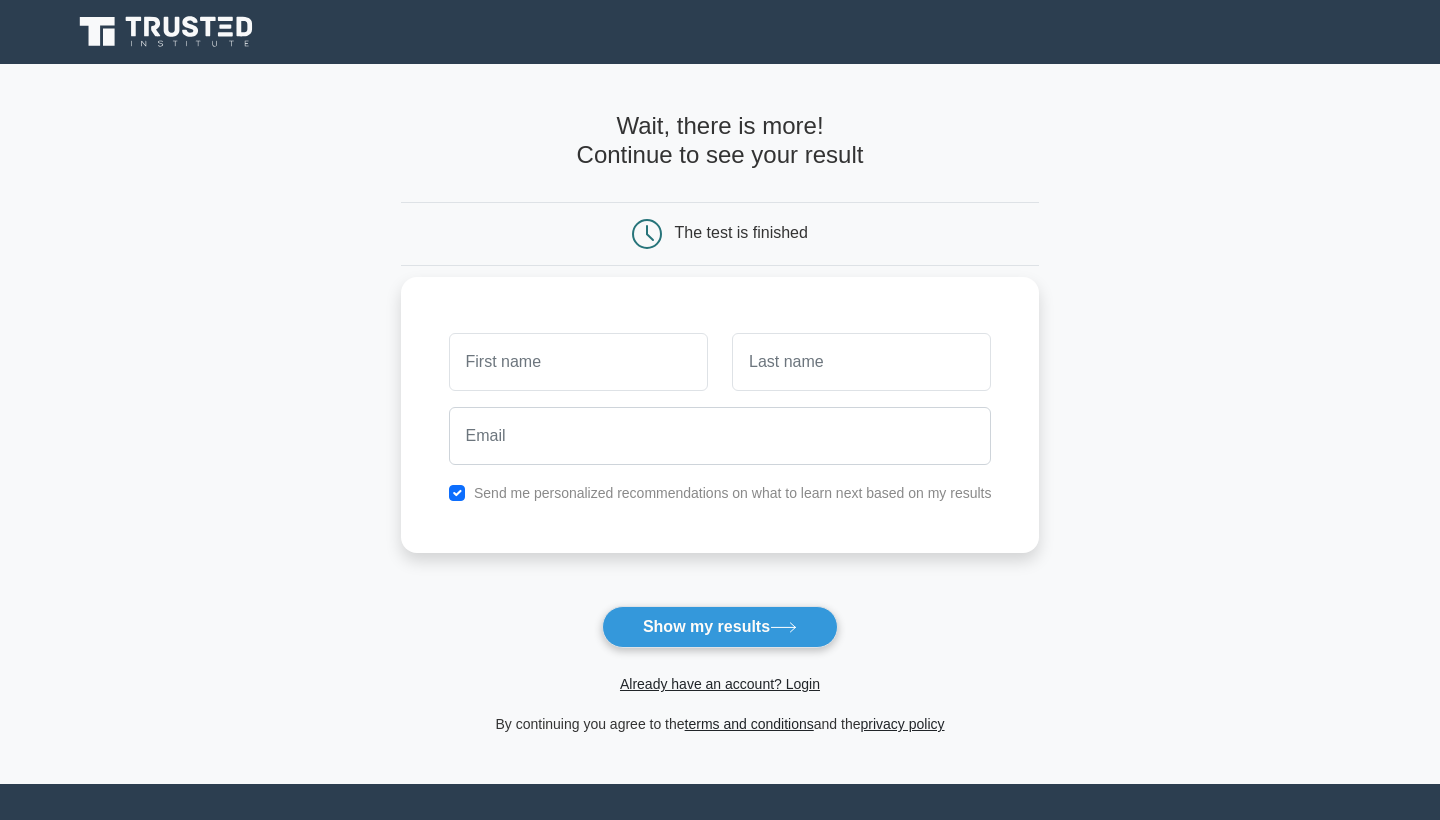 scroll, scrollTop: 0, scrollLeft: 0, axis: both 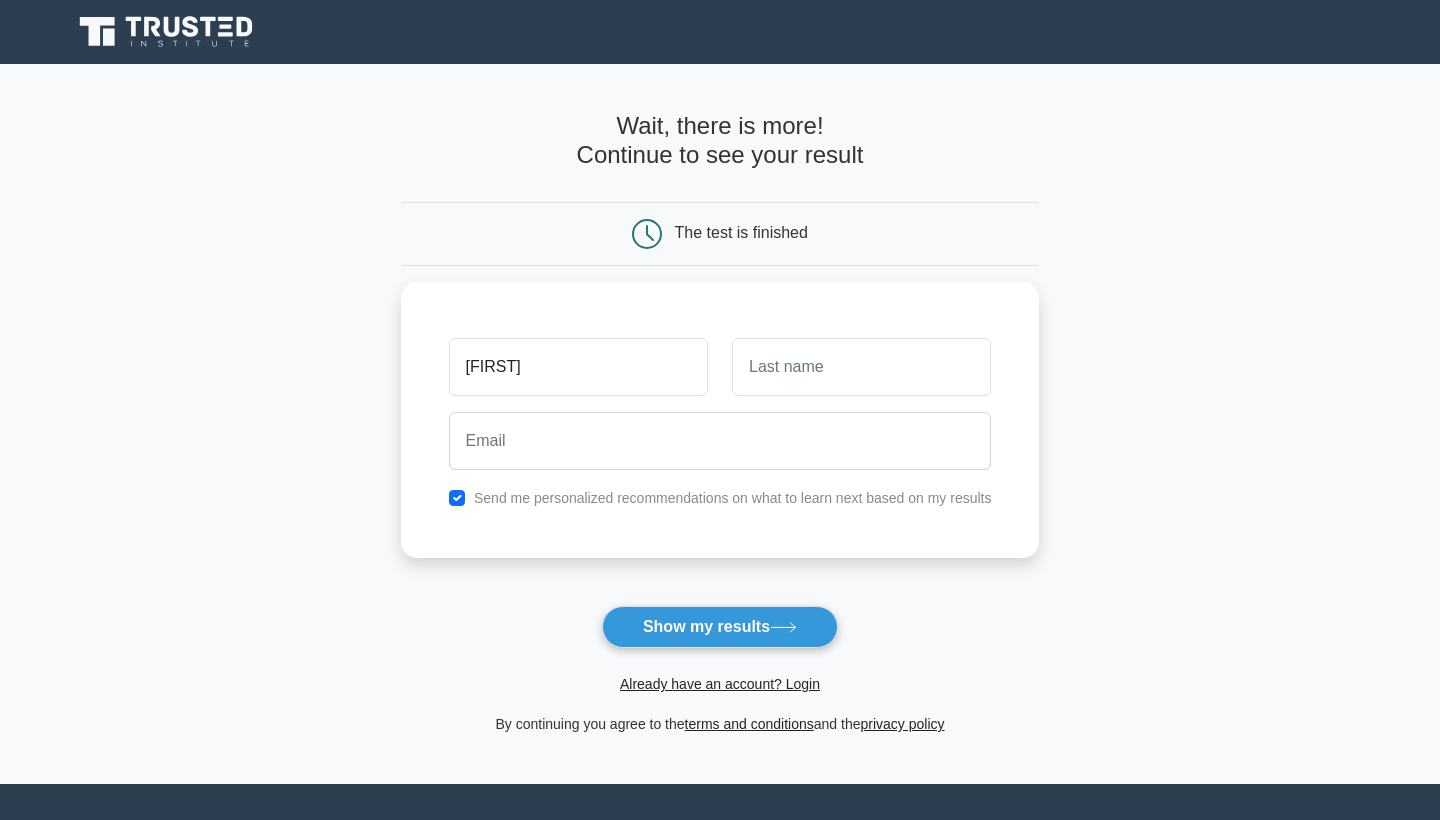 type on "[FIRST]" 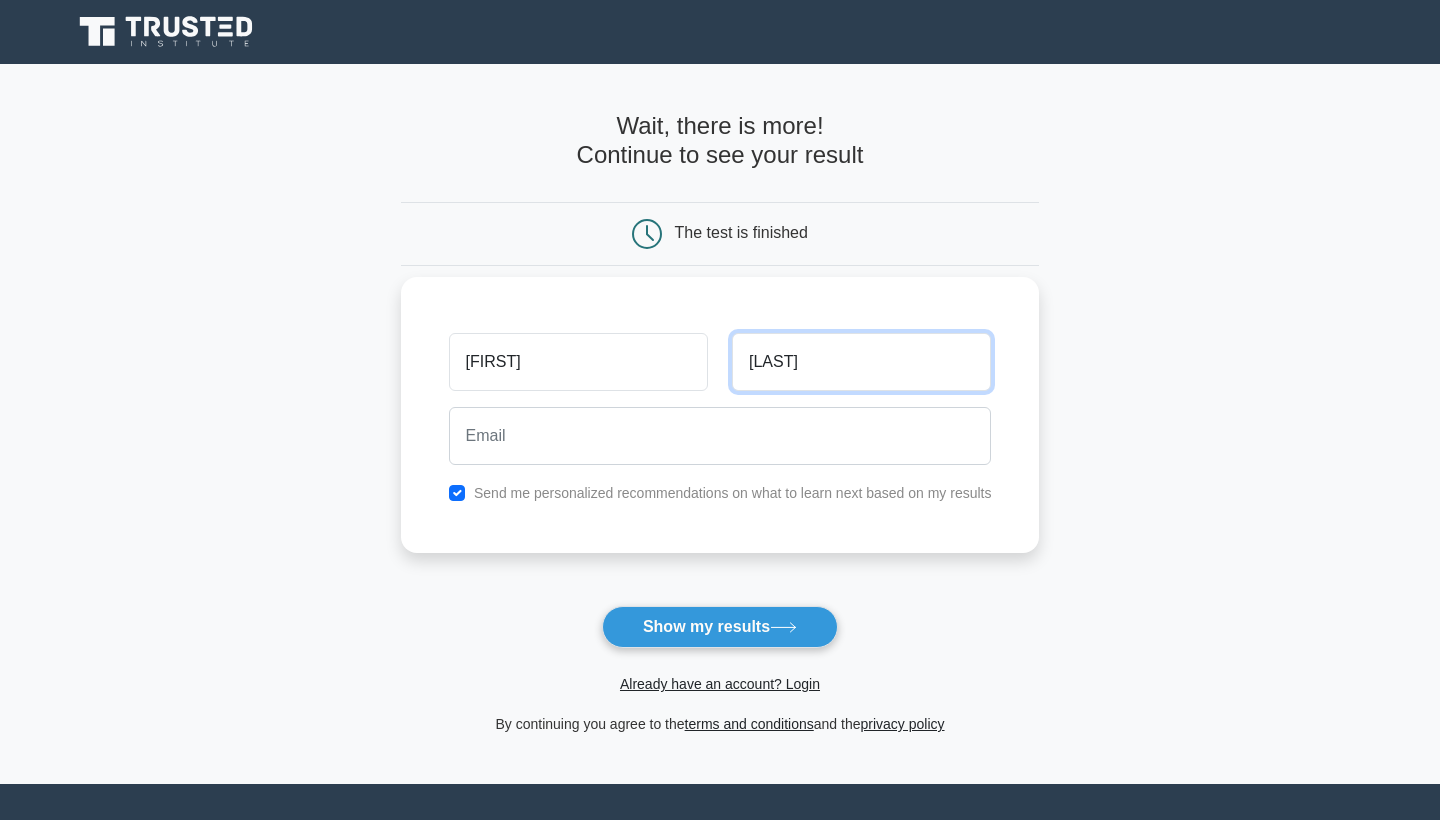 type on "Foreman" 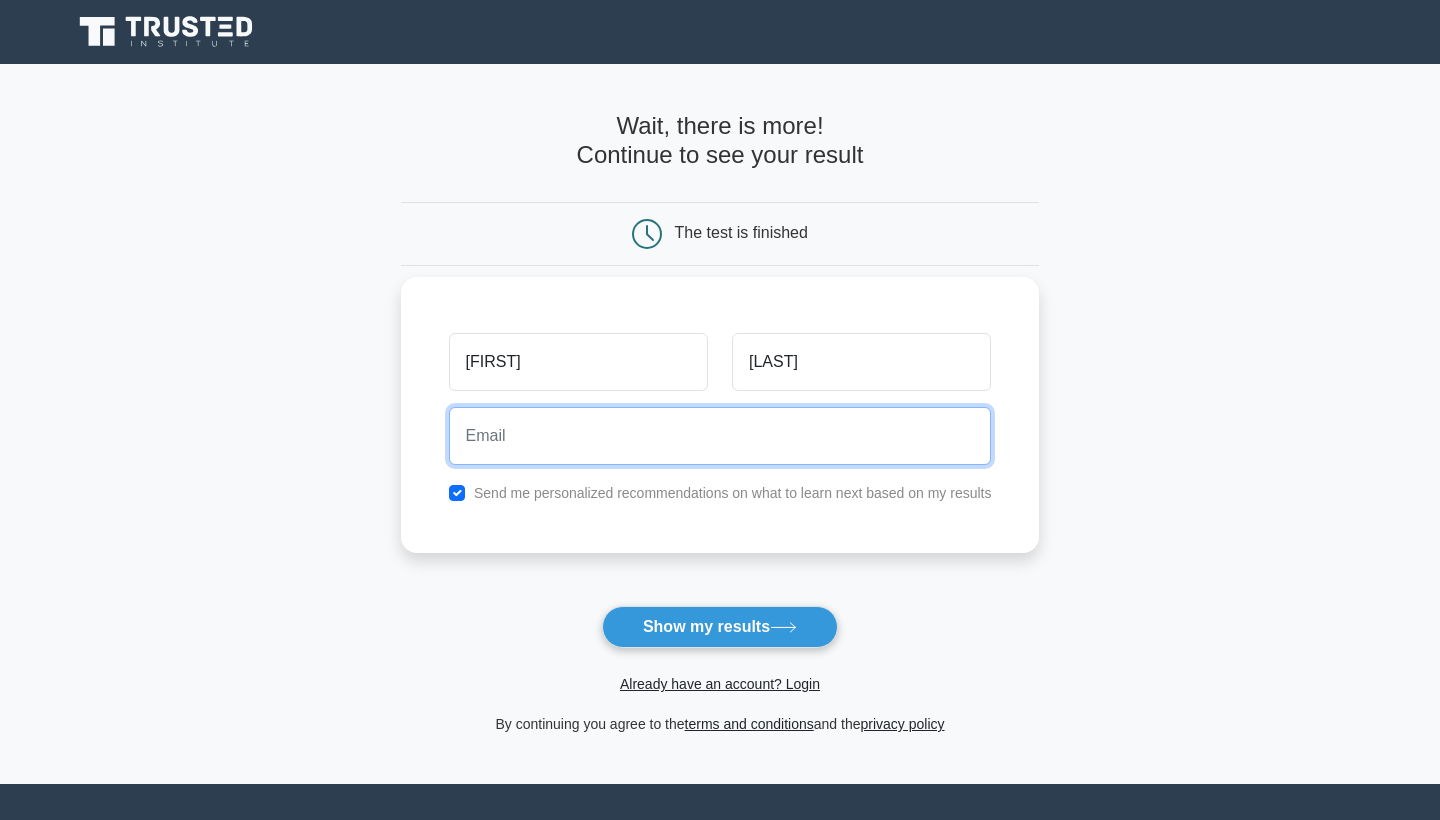 click at bounding box center (720, 436) 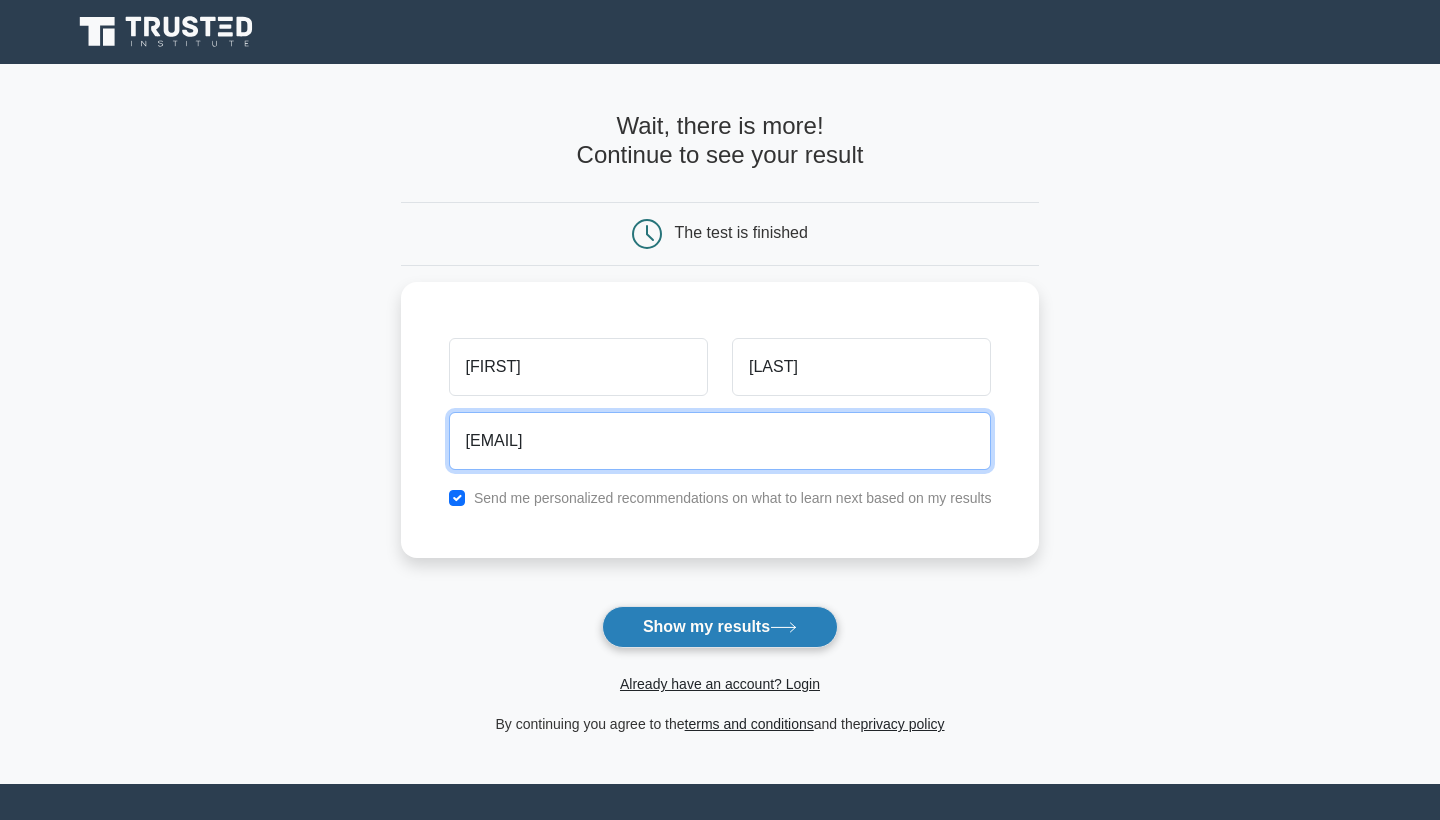 type on "foremanra@gmail.com" 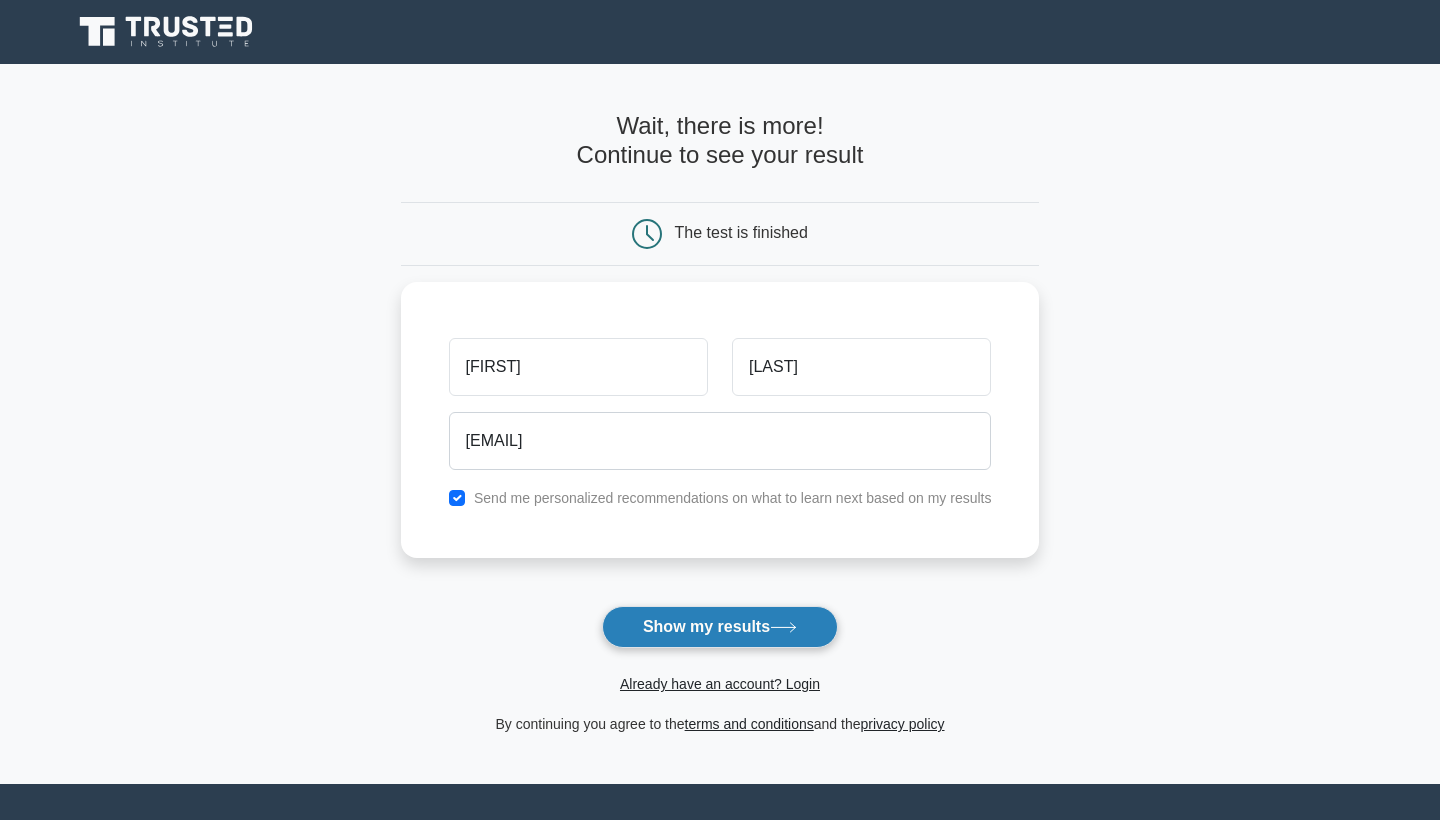 click on "Show my results" at bounding box center (720, 627) 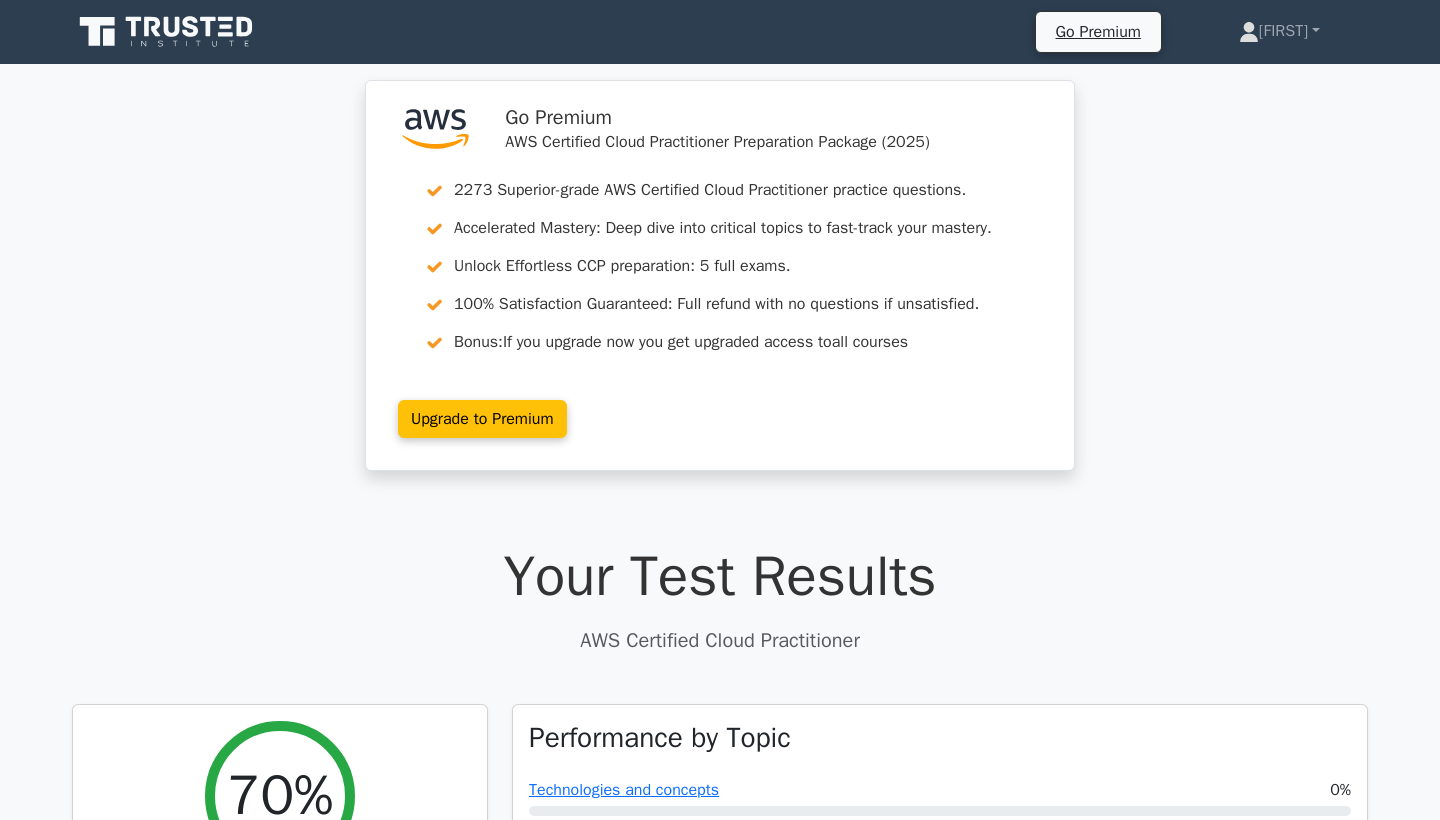 scroll, scrollTop: 0, scrollLeft: 0, axis: both 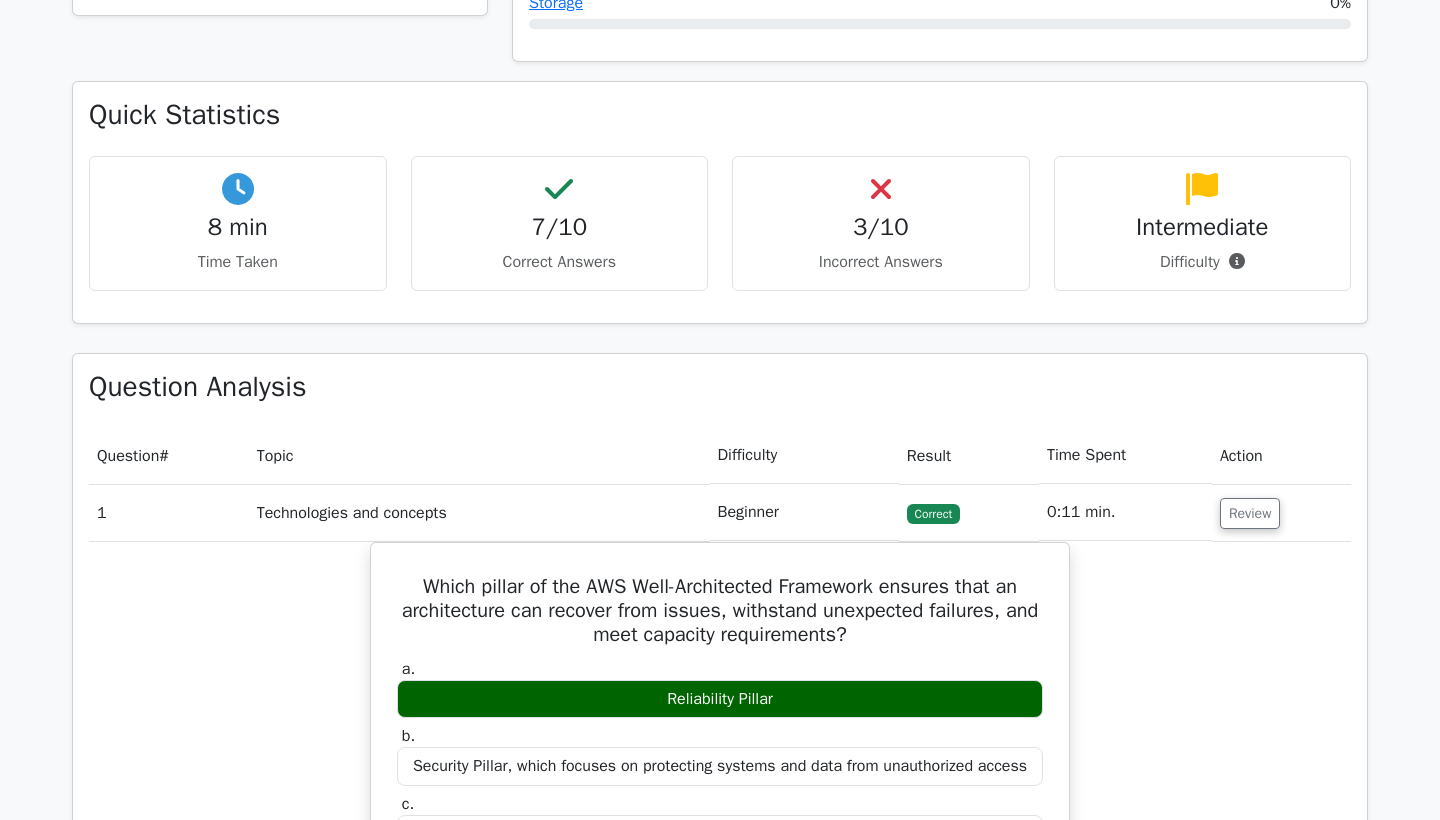 click on "3/10
Incorrect Answers" at bounding box center (881, 223) 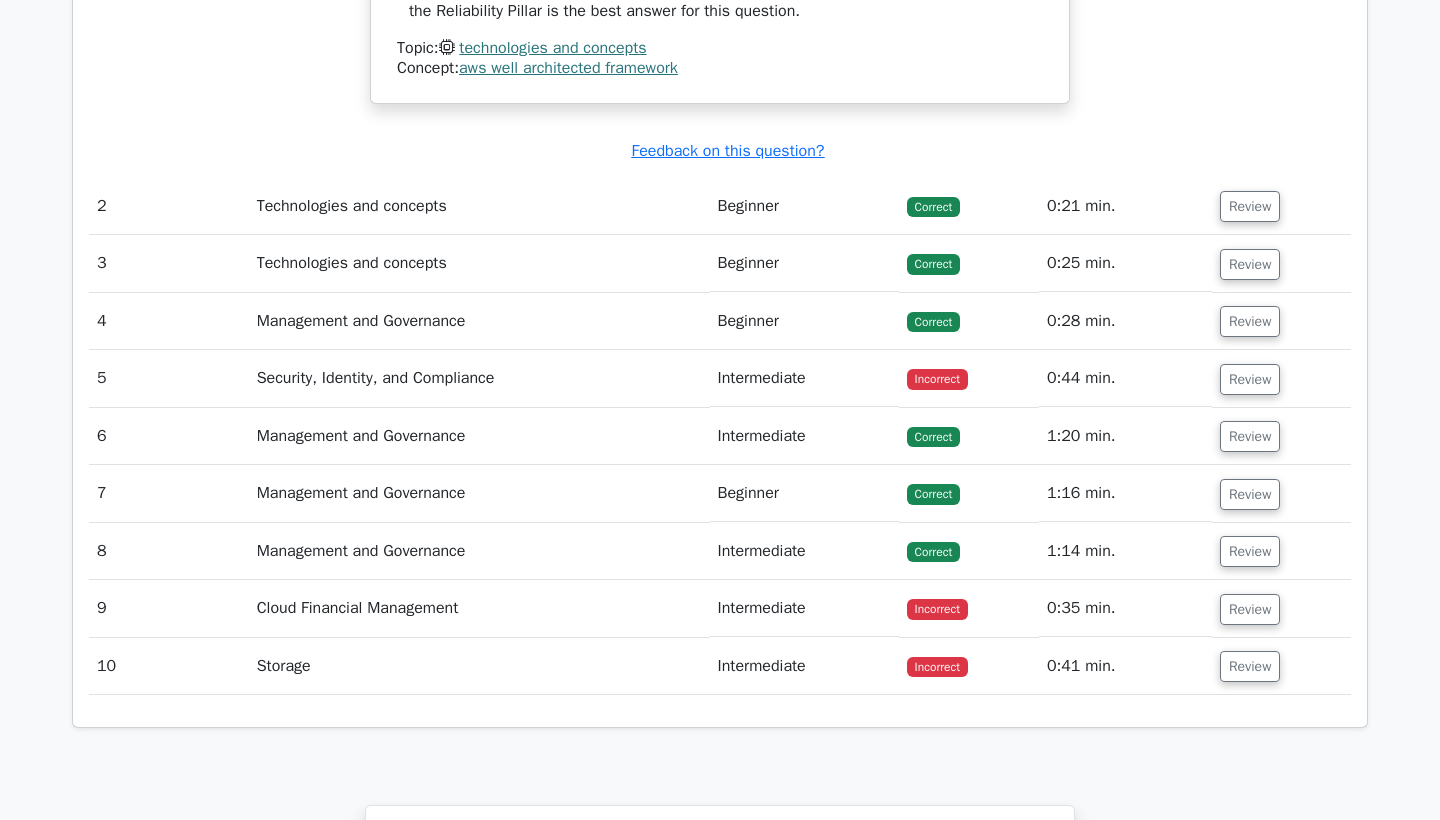 scroll, scrollTop: 2200, scrollLeft: 0, axis: vertical 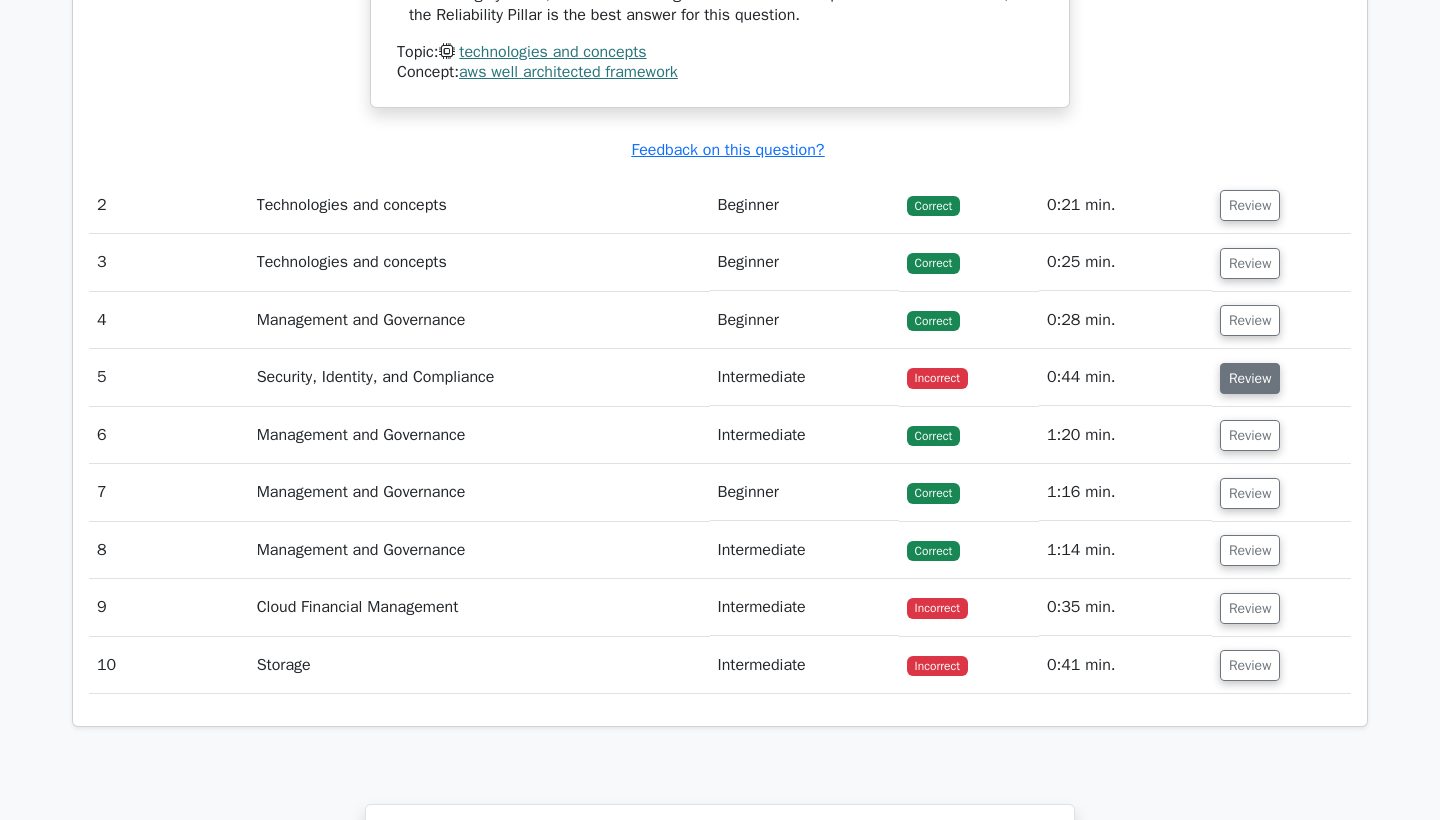 click on "Review" at bounding box center [1250, 378] 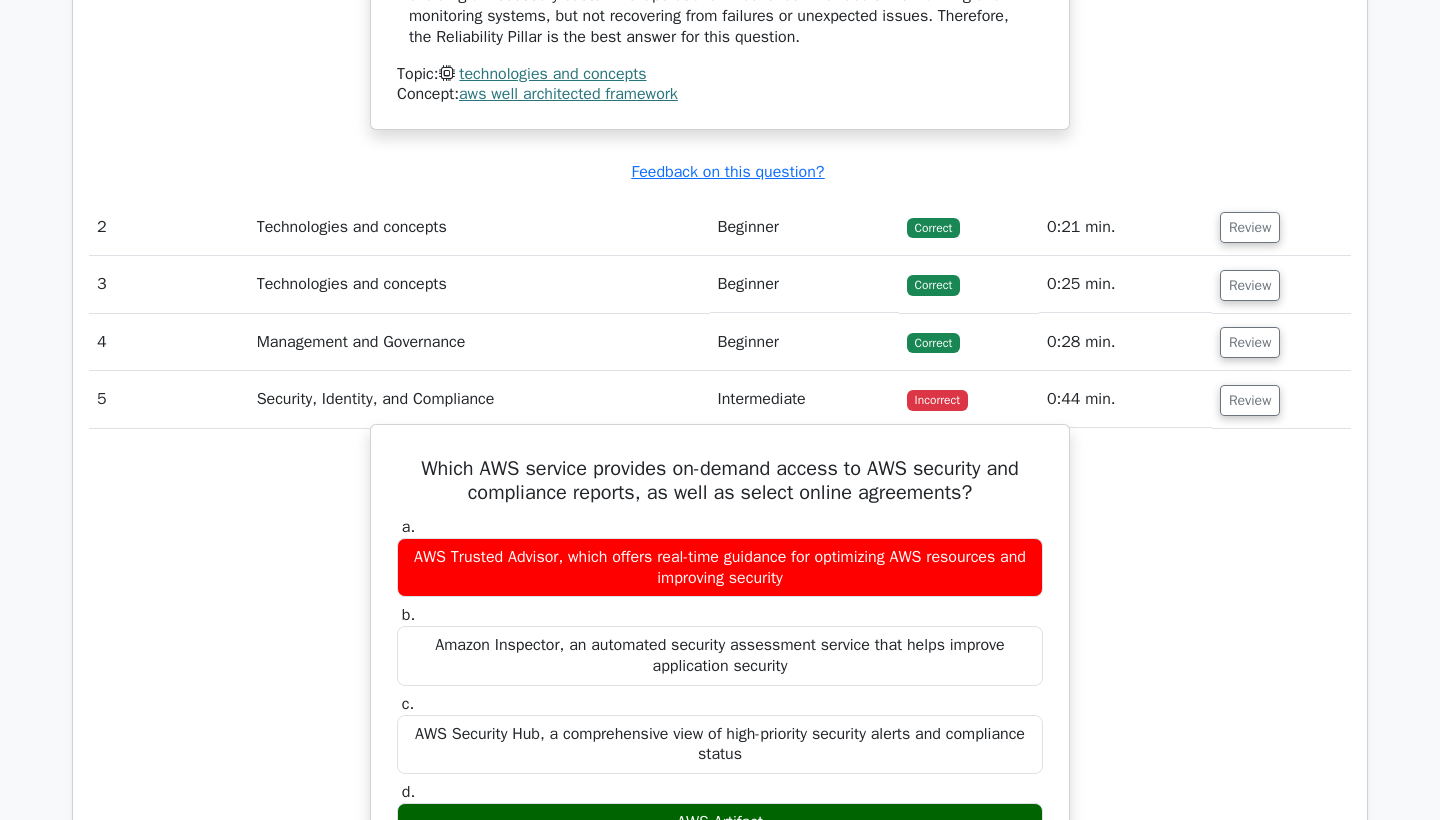 scroll, scrollTop: 2144, scrollLeft: 0, axis: vertical 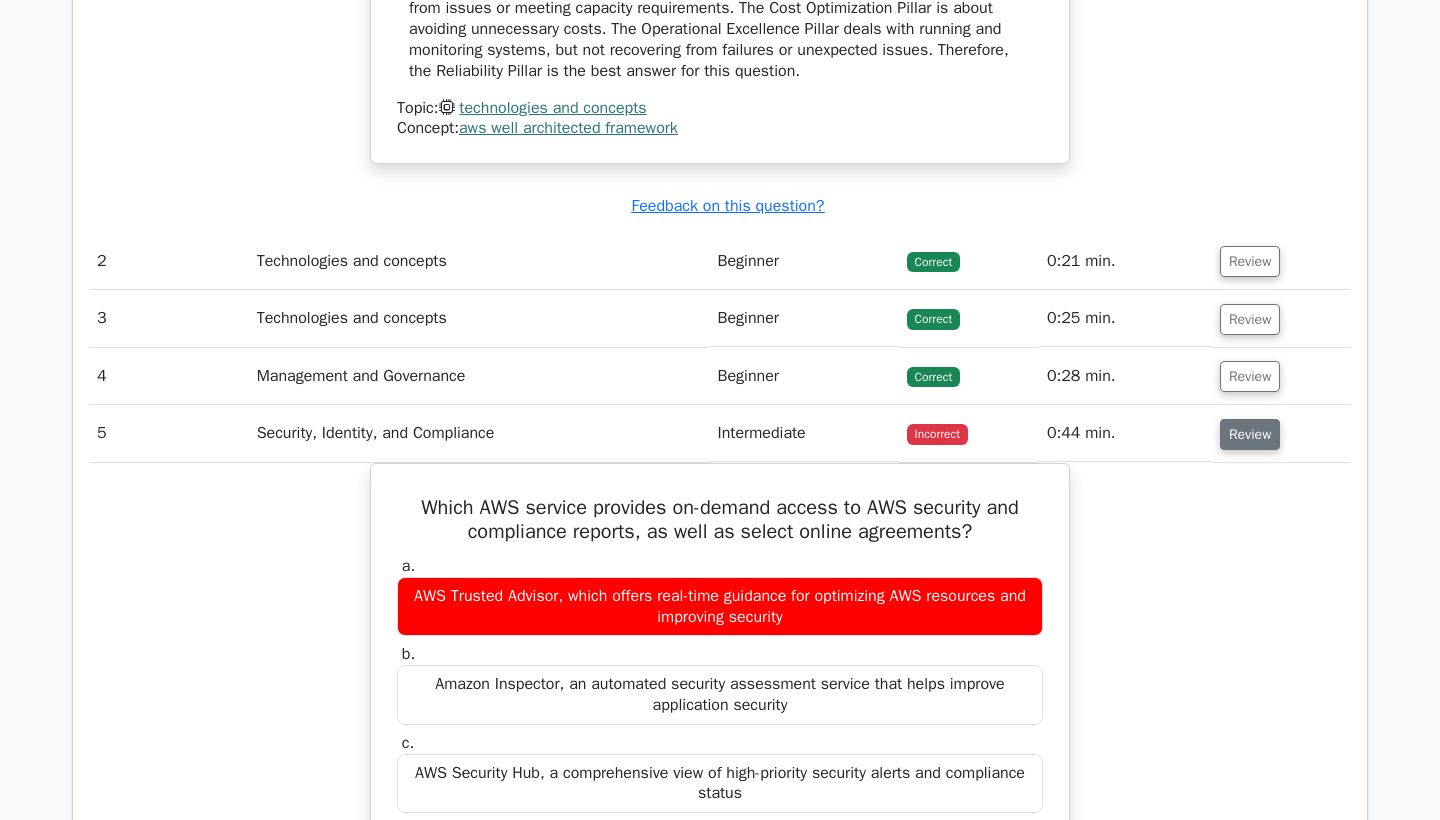 click on "Review" at bounding box center [1250, 434] 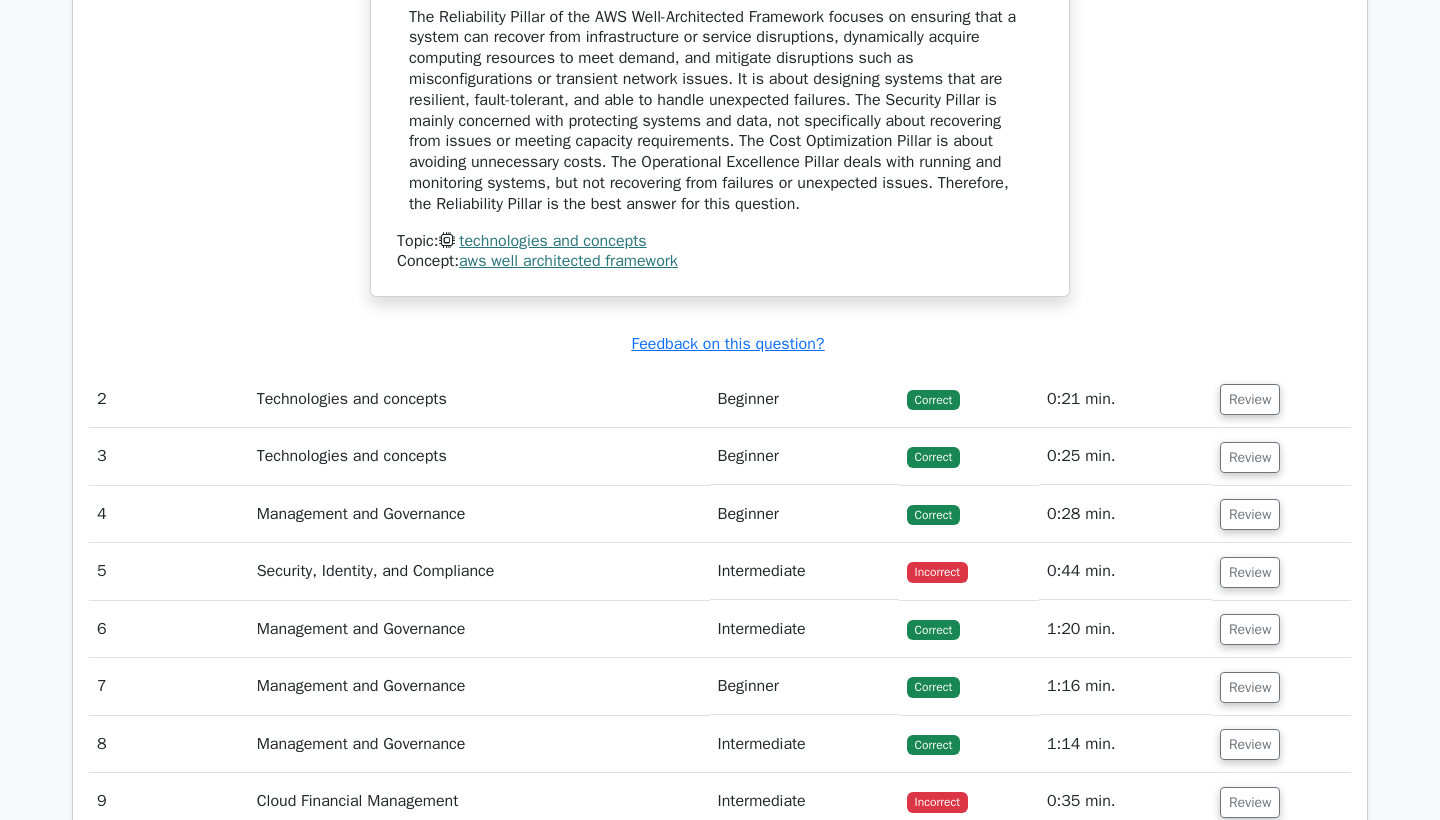 scroll, scrollTop: 2025, scrollLeft: 0, axis: vertical 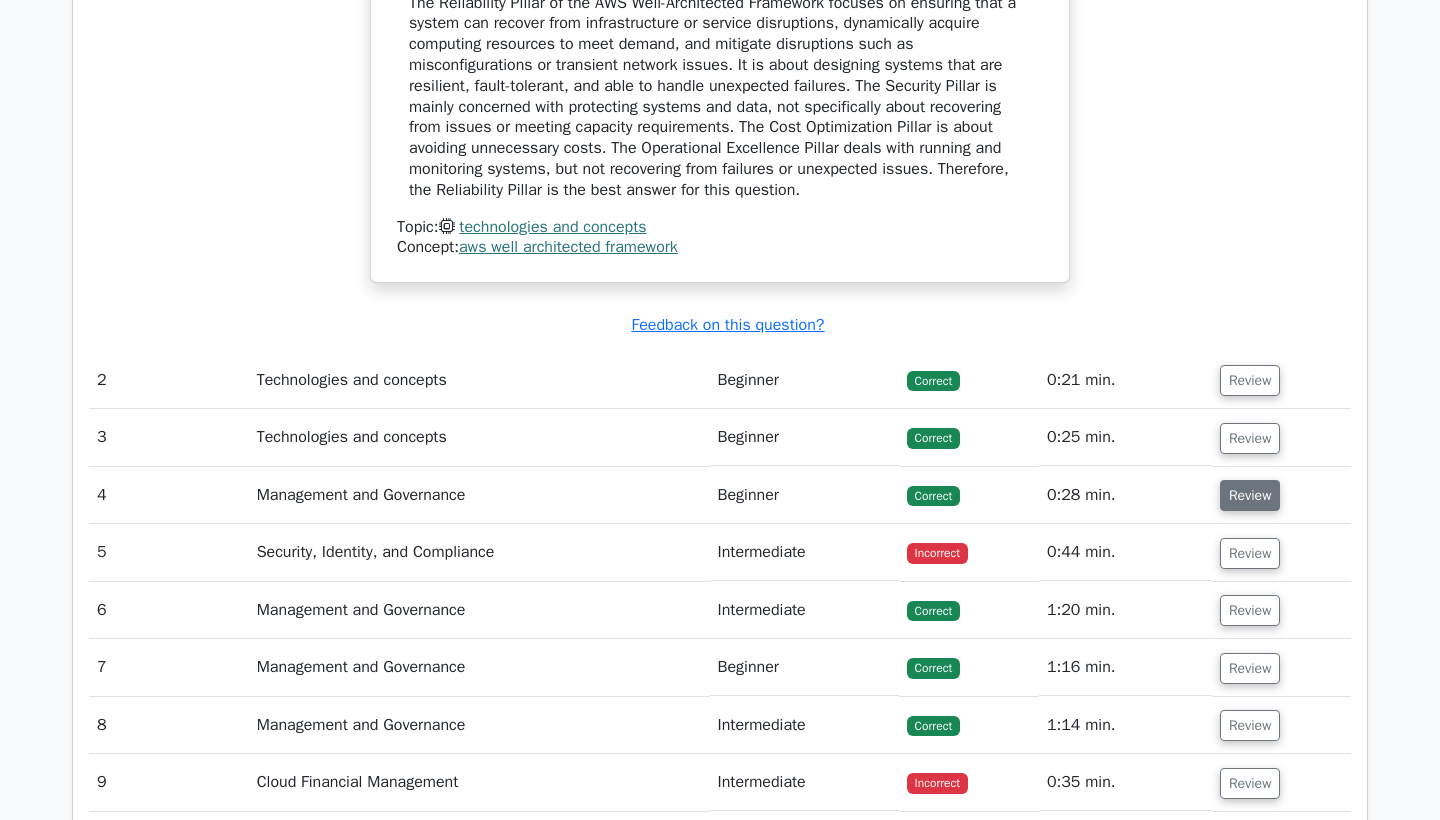 click on "Review" at bounding box center (1250, 495) 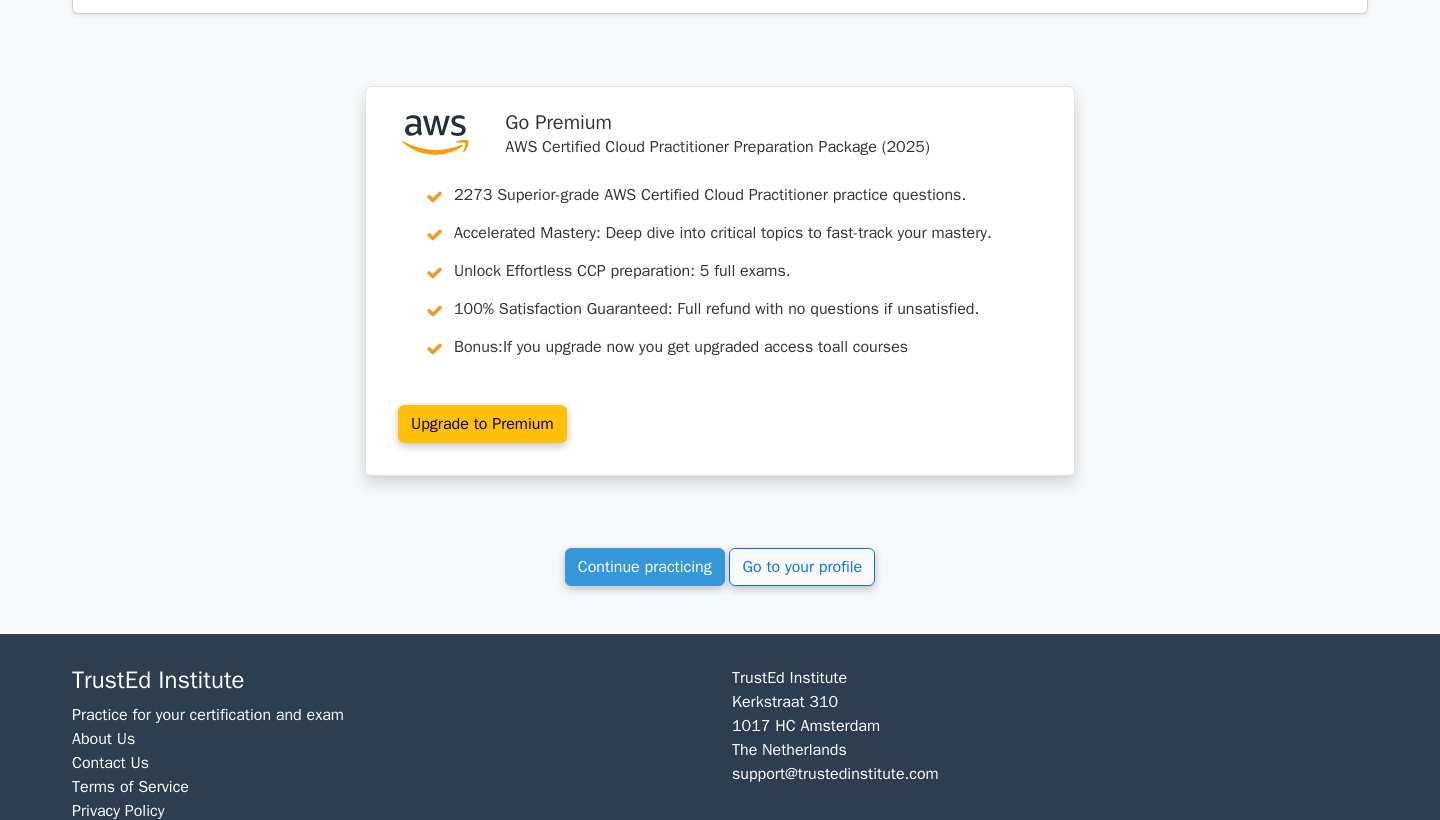scroll, scrollTop: 3858, scrollLeft: 0, axis: vertical 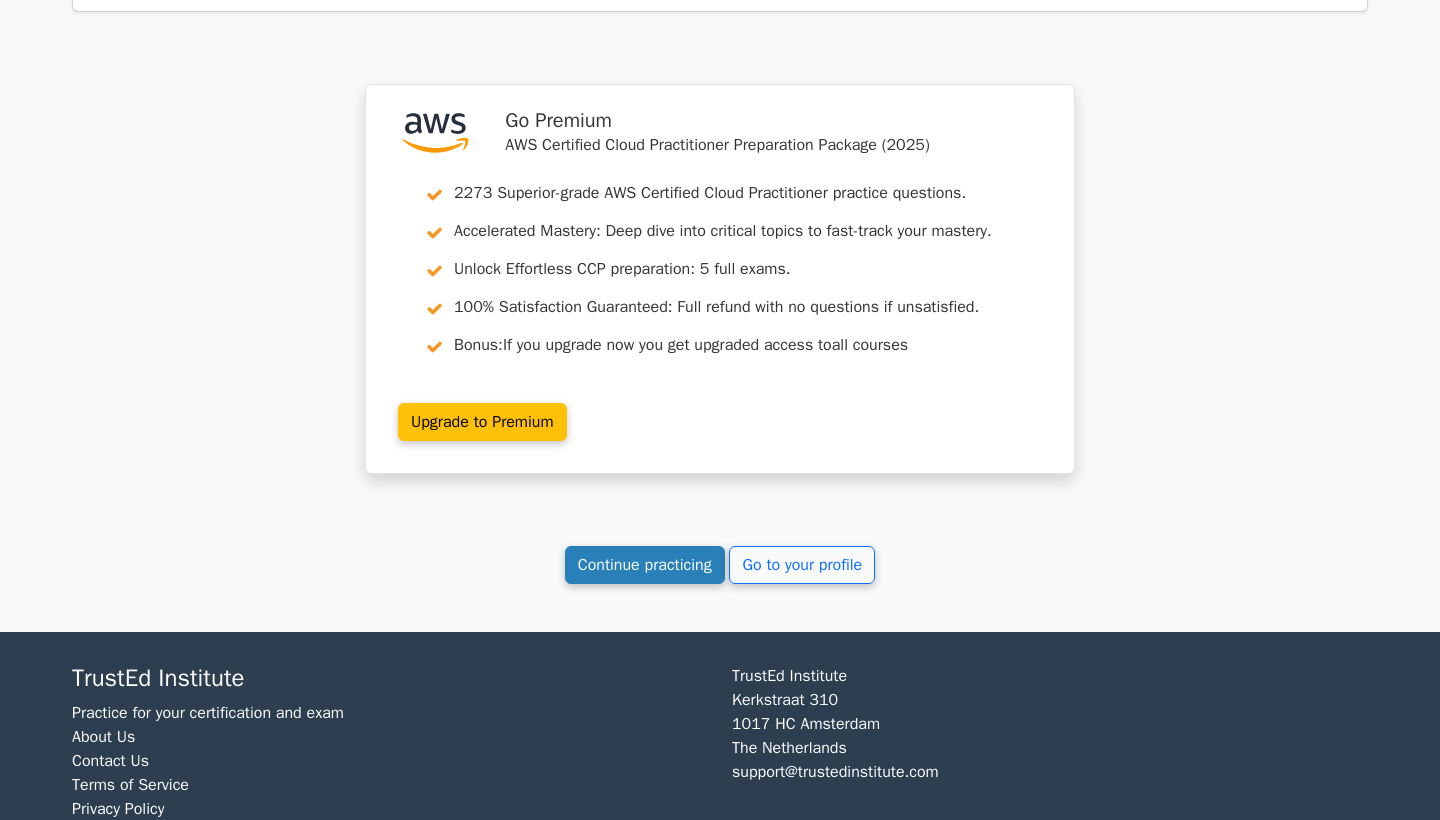 click on "Continue practicing" at bounding box center [645, 565] 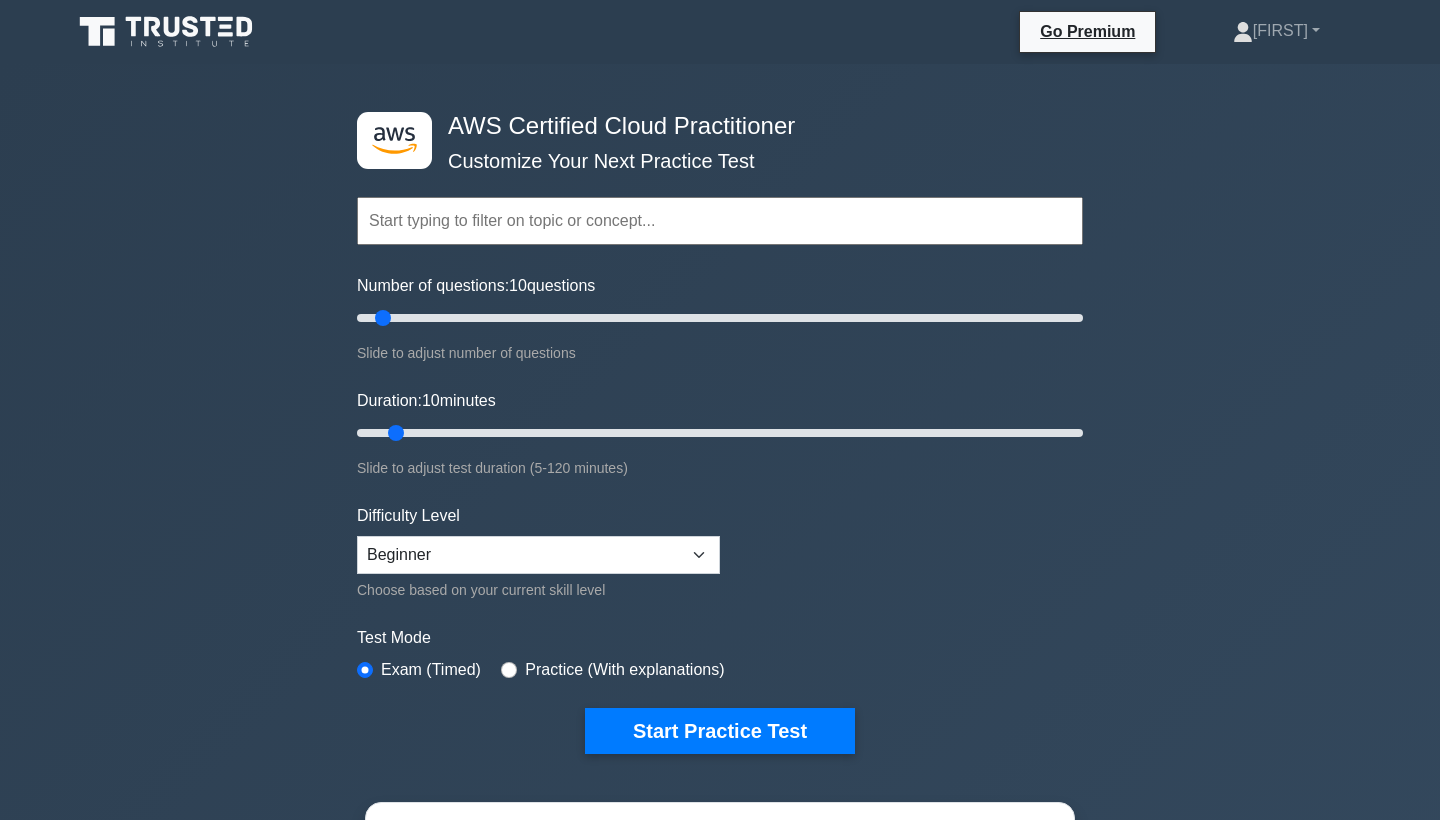 scroll, scrollTop: 0, scrollLeft: 0, axis: both 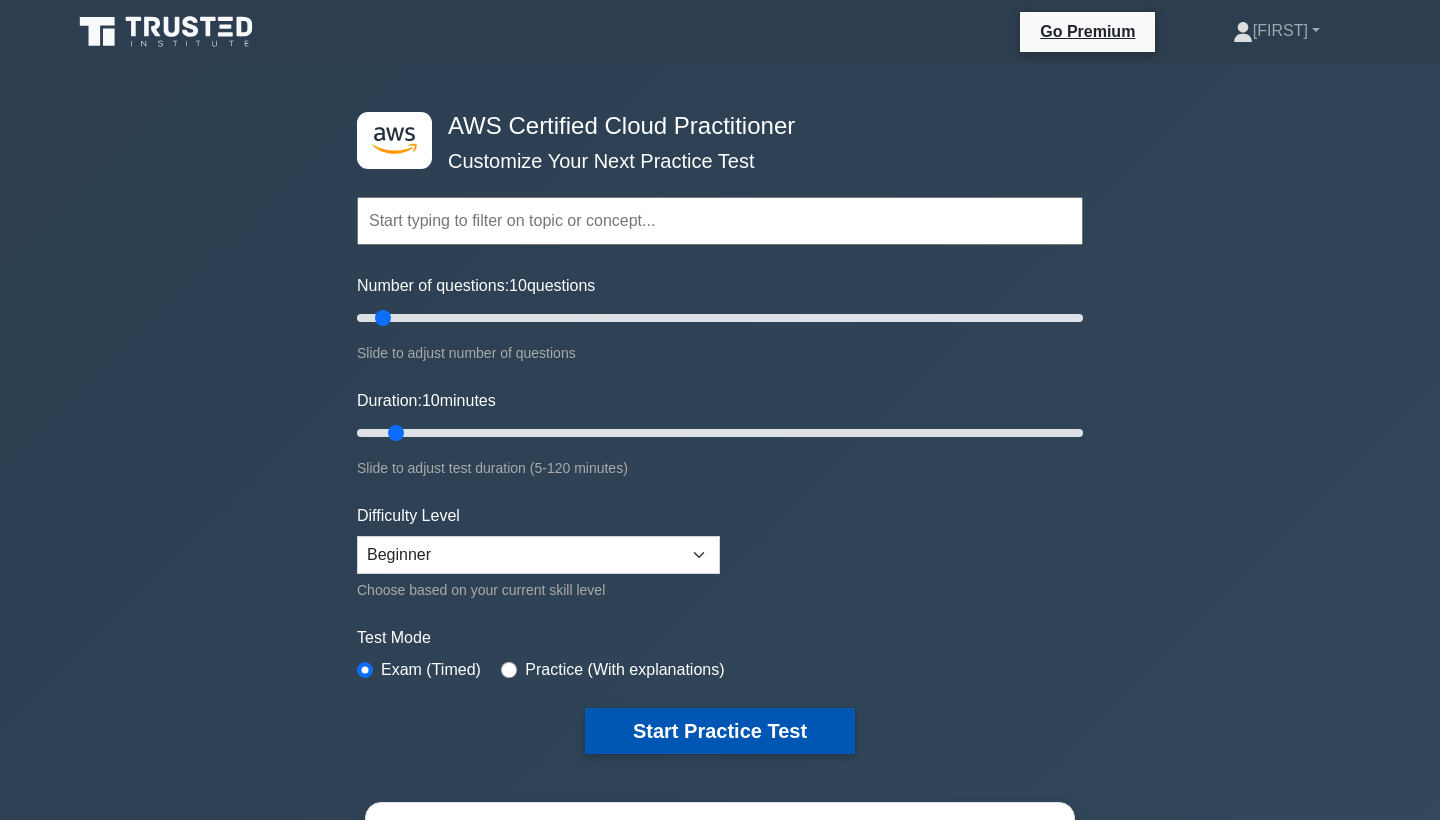 click on "Start Practice Test" at bounding box center (720, 731) 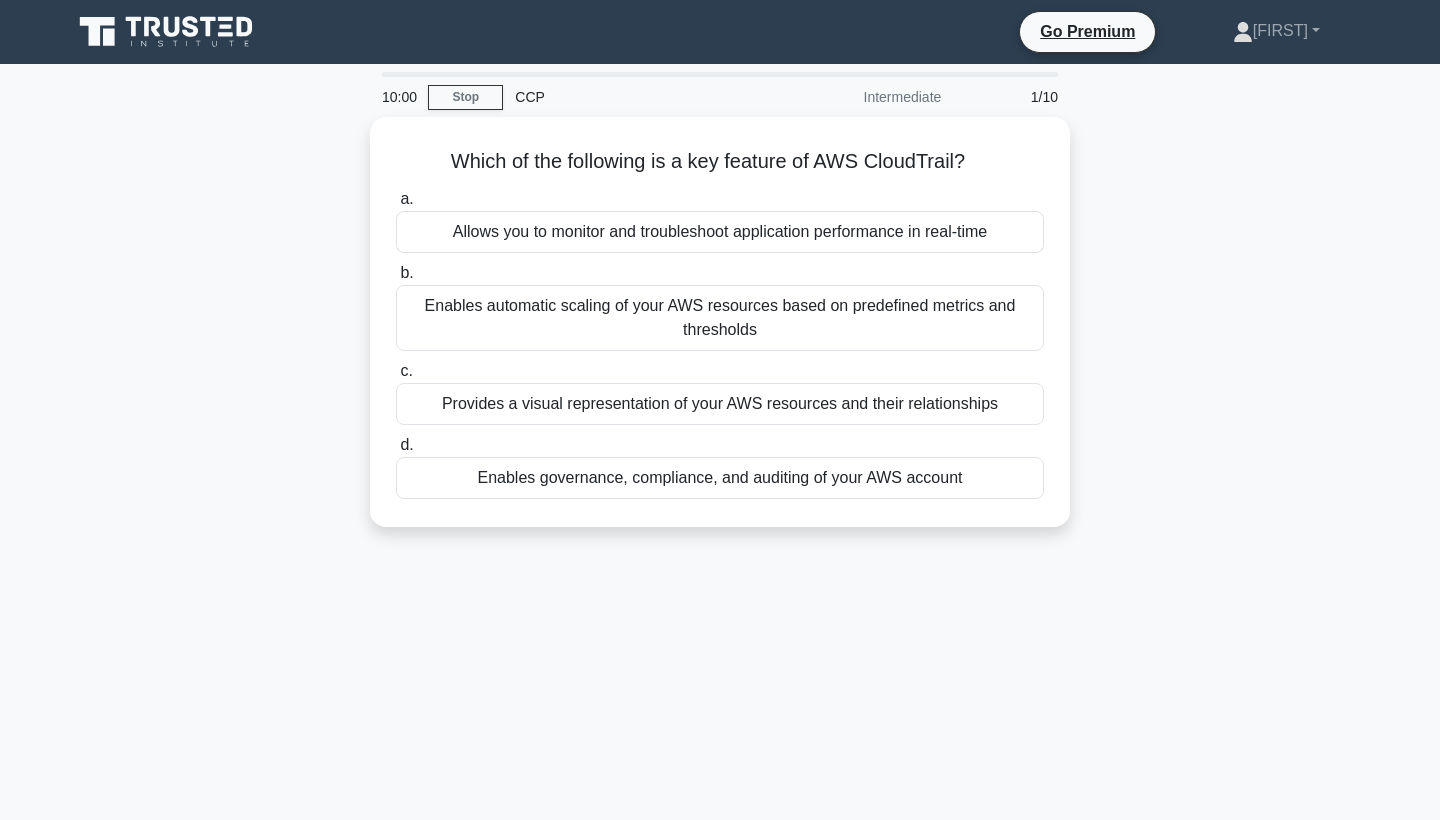 scroll, scrollTop: 0, scrollLeft: 0, axis: both 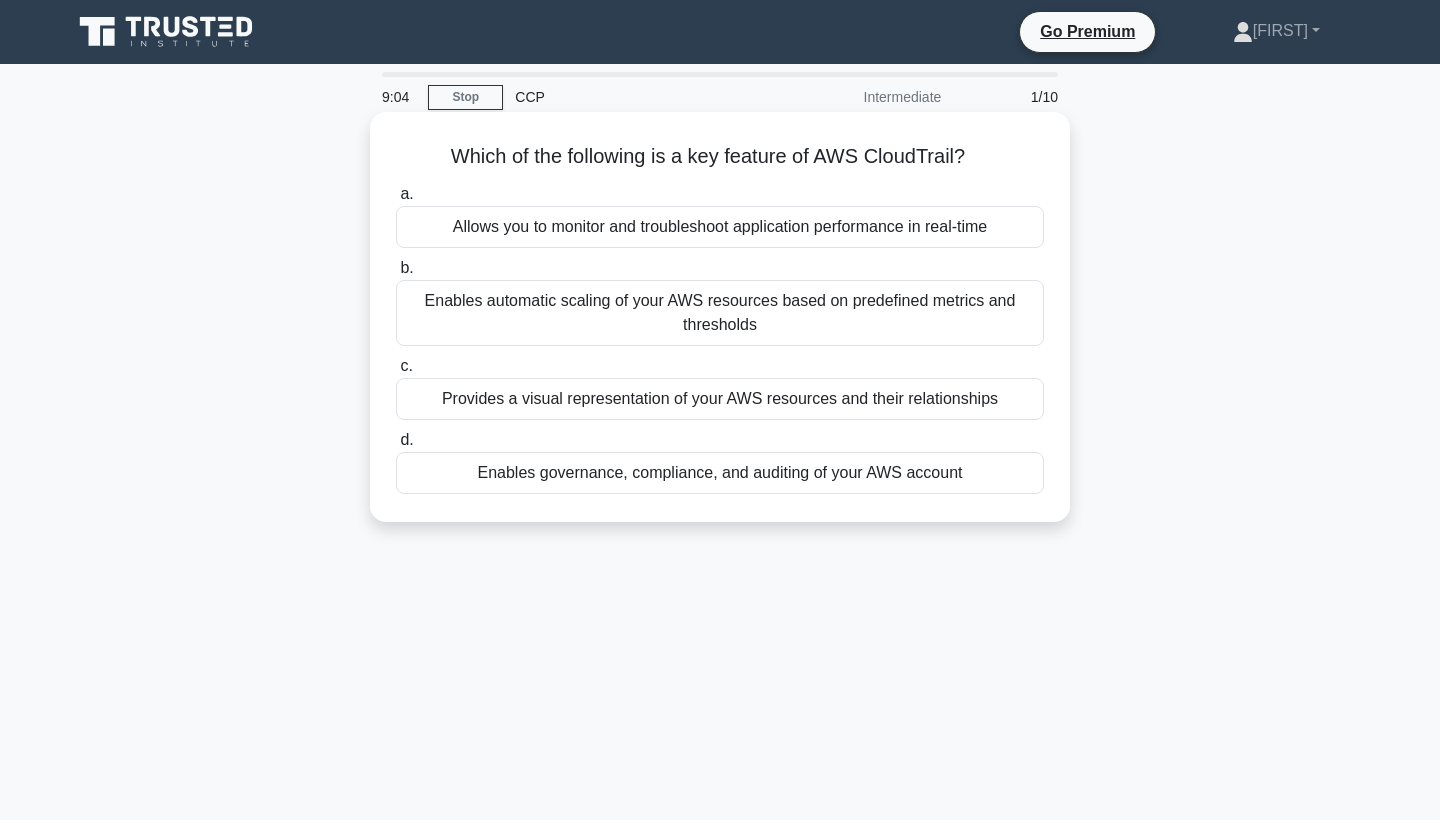 click on "Enables governance, compliance, and auditing of your AWS account" at bounding box center (720, 473) 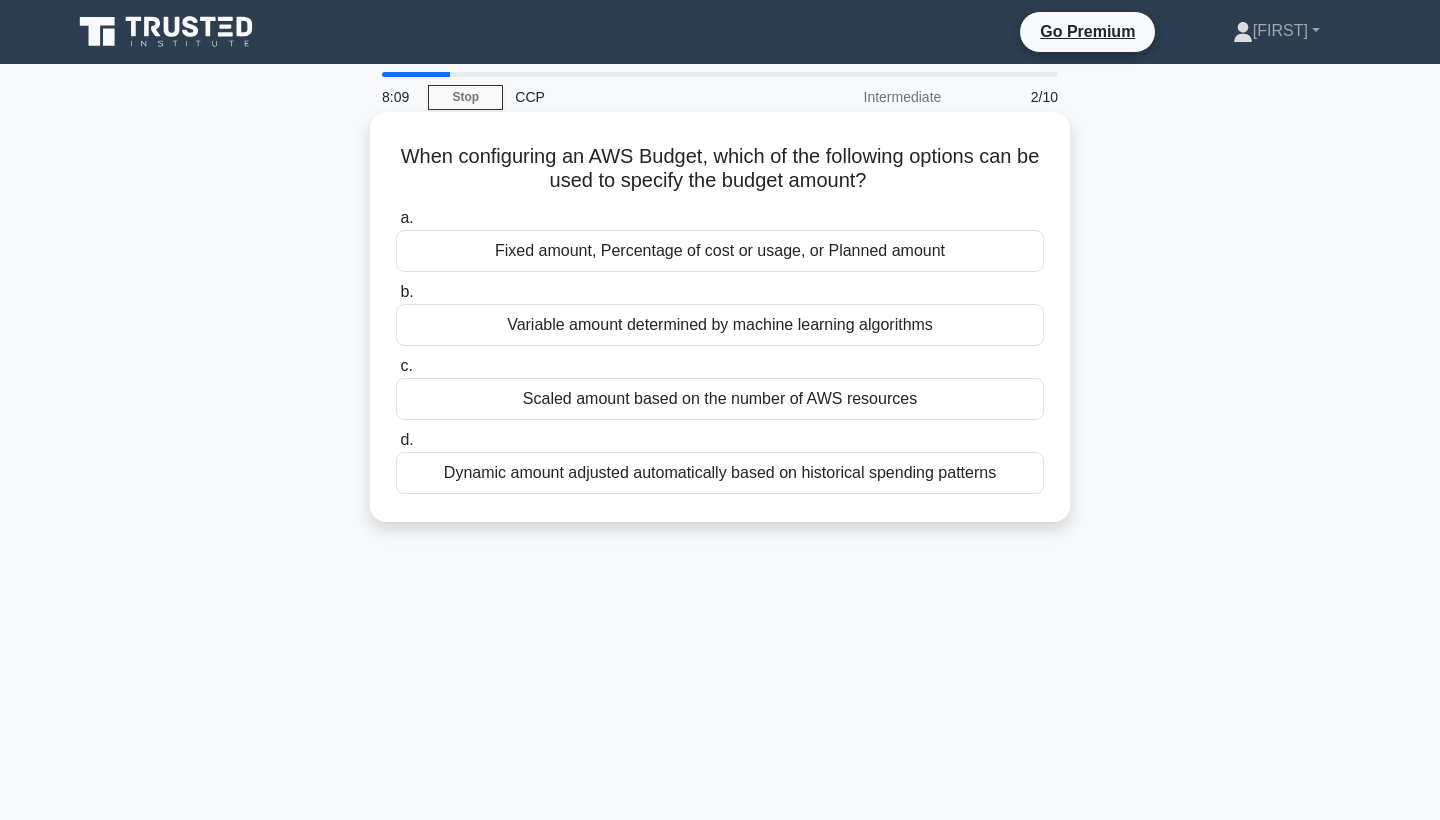 click on "Fixed amount, Percentage of cost or usage, or Planned amount" at bounding box center (720, 251) 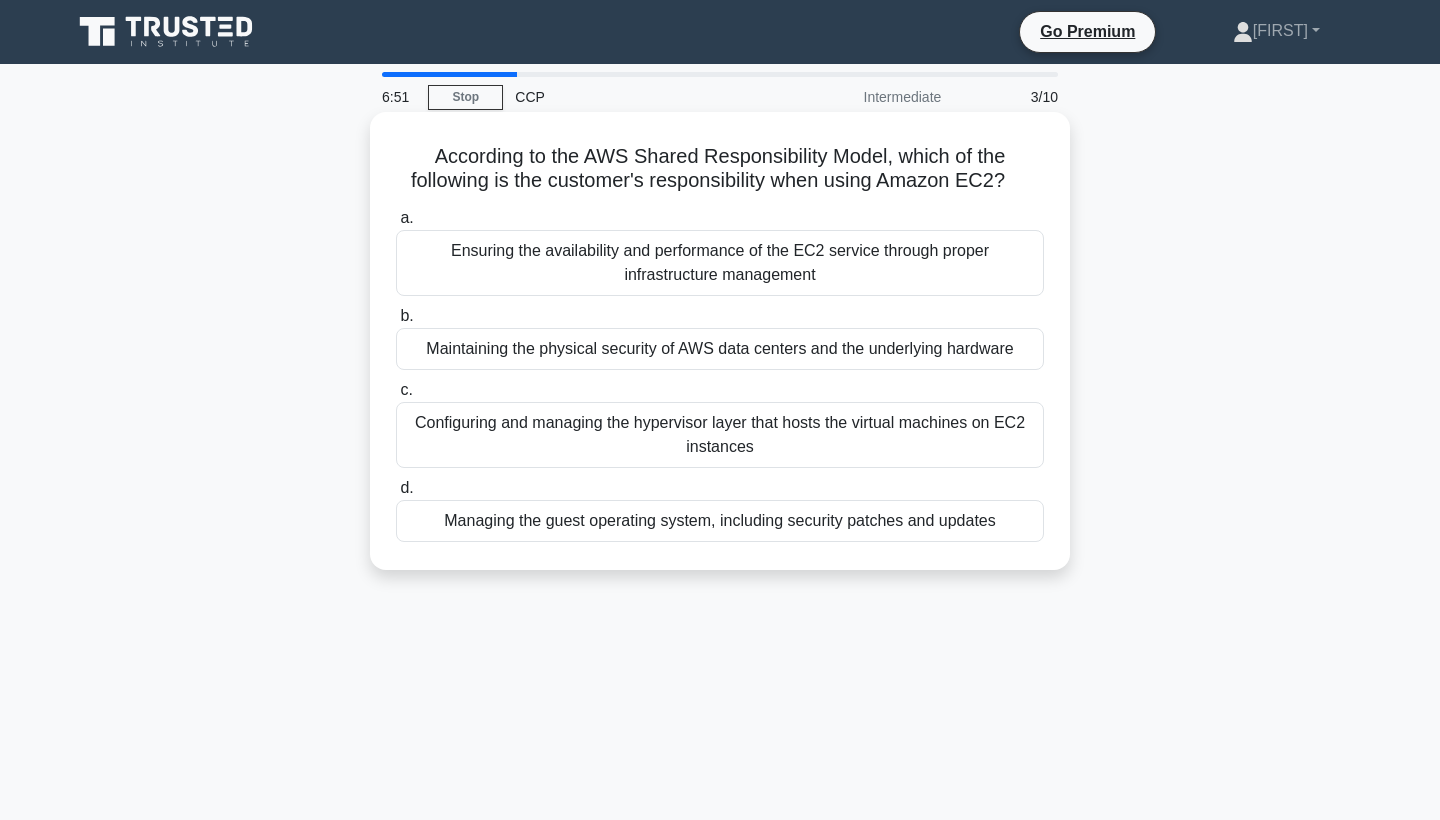 click on "Managing the guest operating system, including security patches and updates" at bounding box center (720, 521) 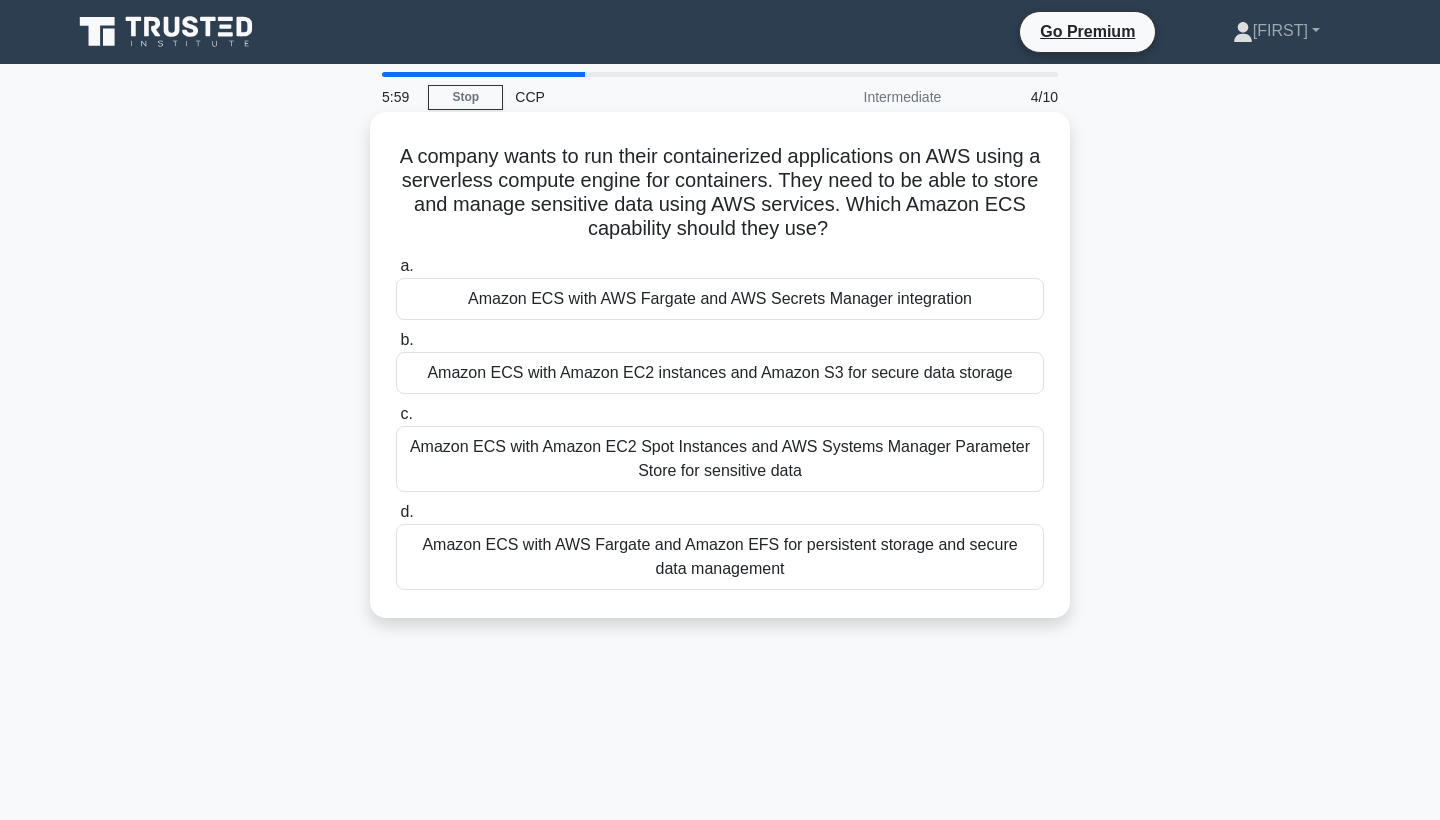 click on "Amazon ECS with Amazon EC2 instances and Amazon S3 for secure data storage" at bounding box center (720, 373) 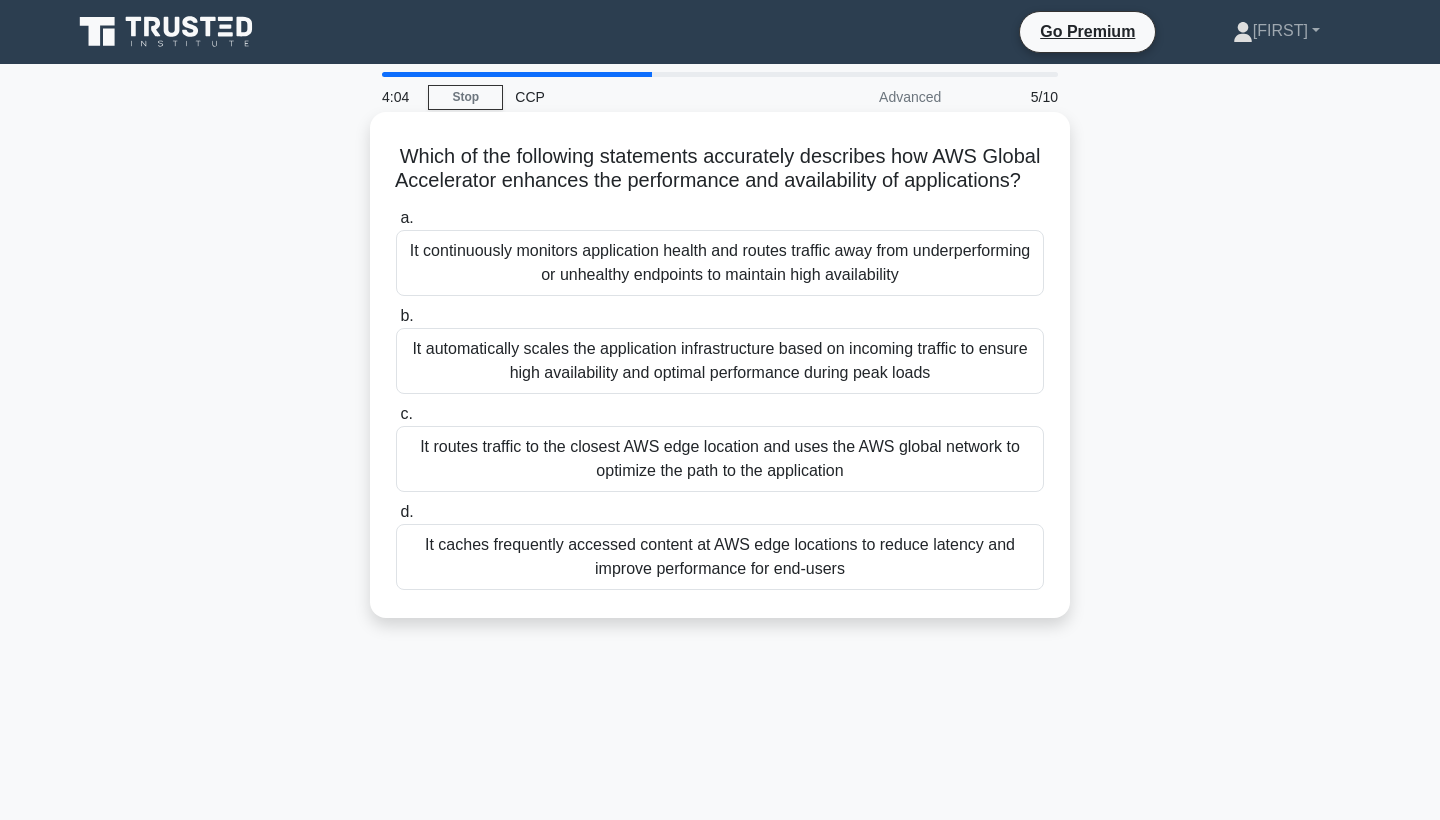 click on "It caches frequently accessed content at AWS edge locations to reduce latency and improve performance for end-users" at bounding box center [720, 557] 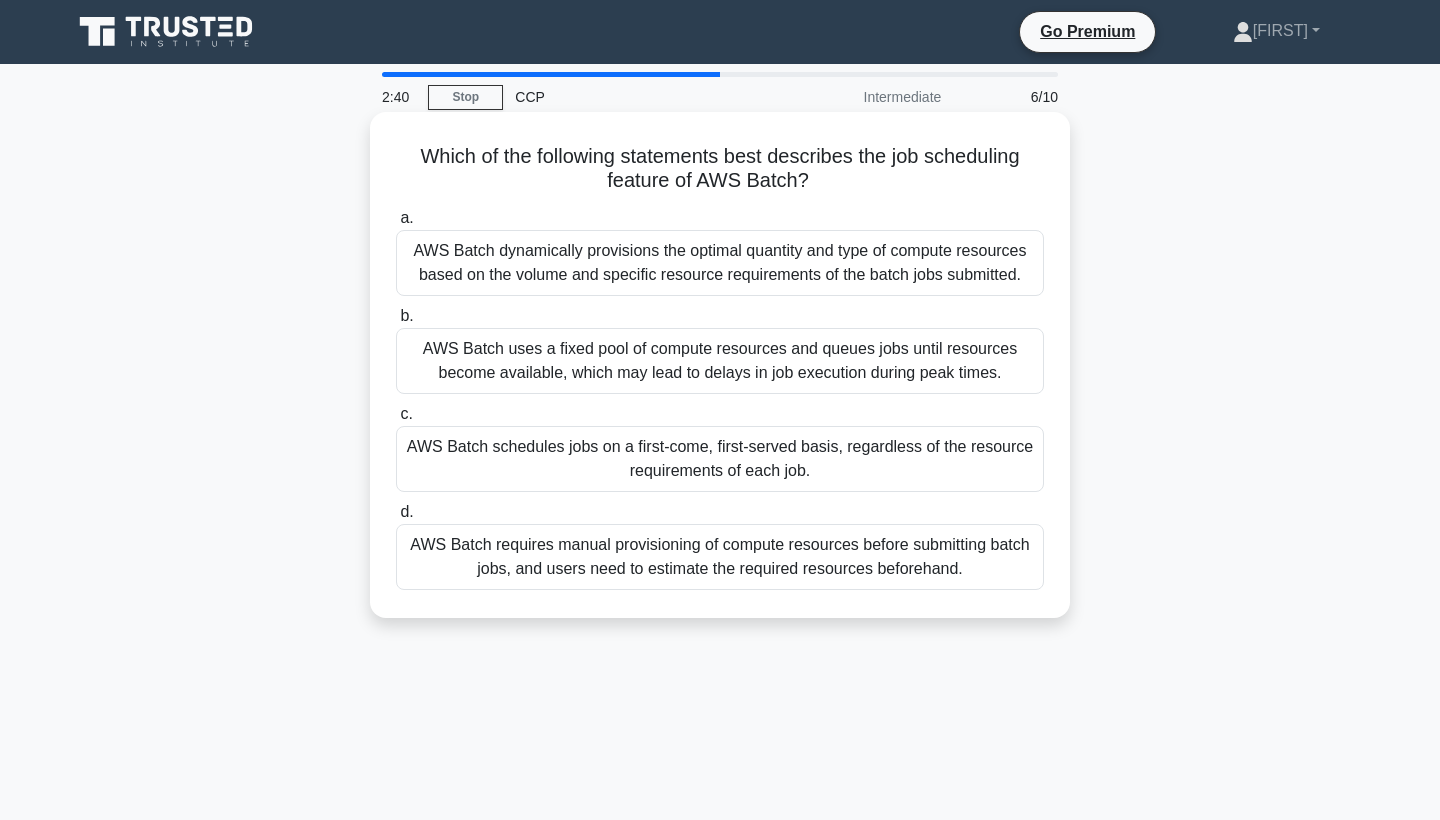 click on "AWS Batch dynamically provisions the optimal quantity and type of compute resources based on the volume and specific resource requirements of the batch jobs submitted." at bounding box center (720, 263) 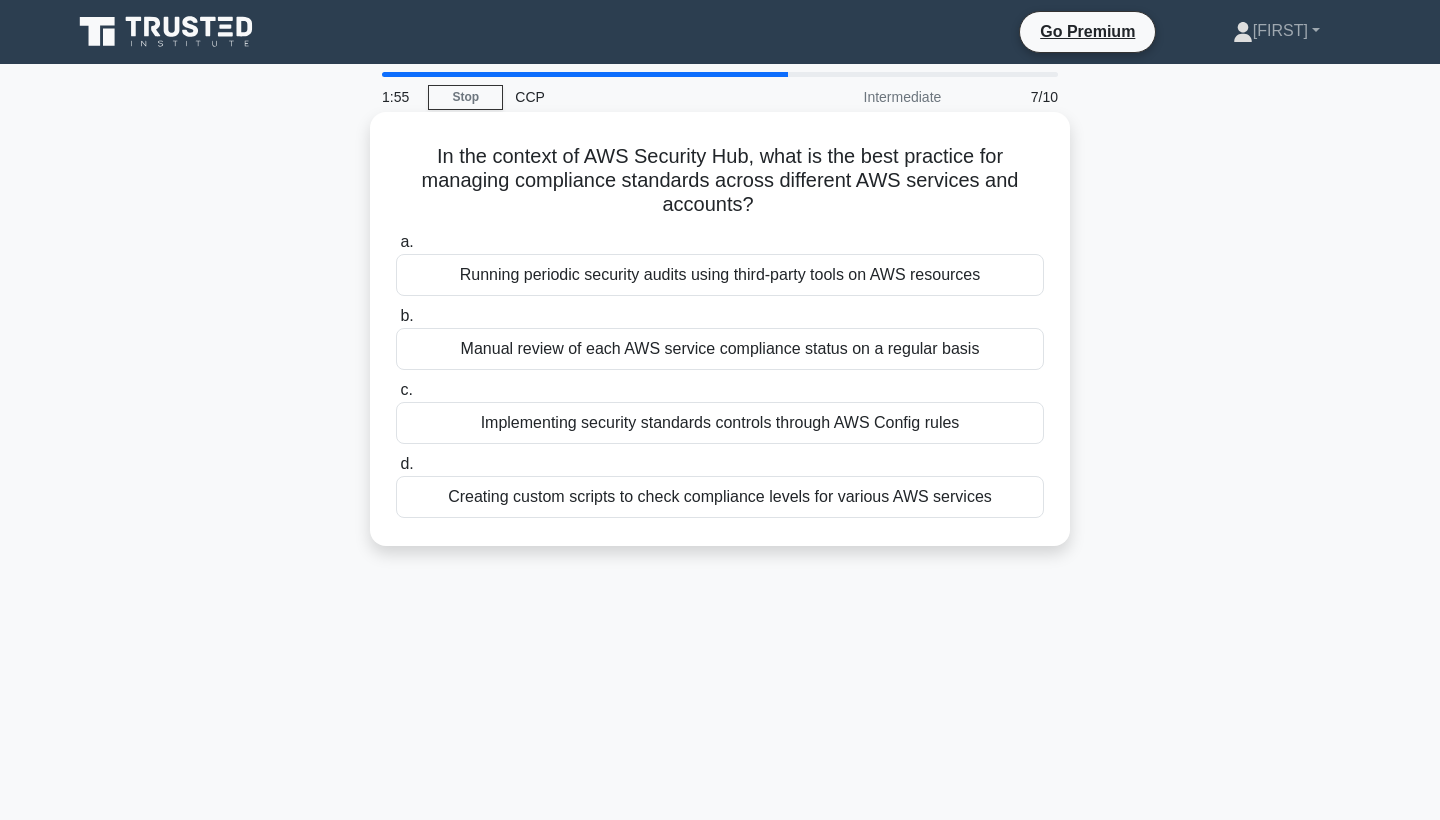 click on "Running periodic security audits using third-party tools on AWS resources" at bounding box center [720, 275] 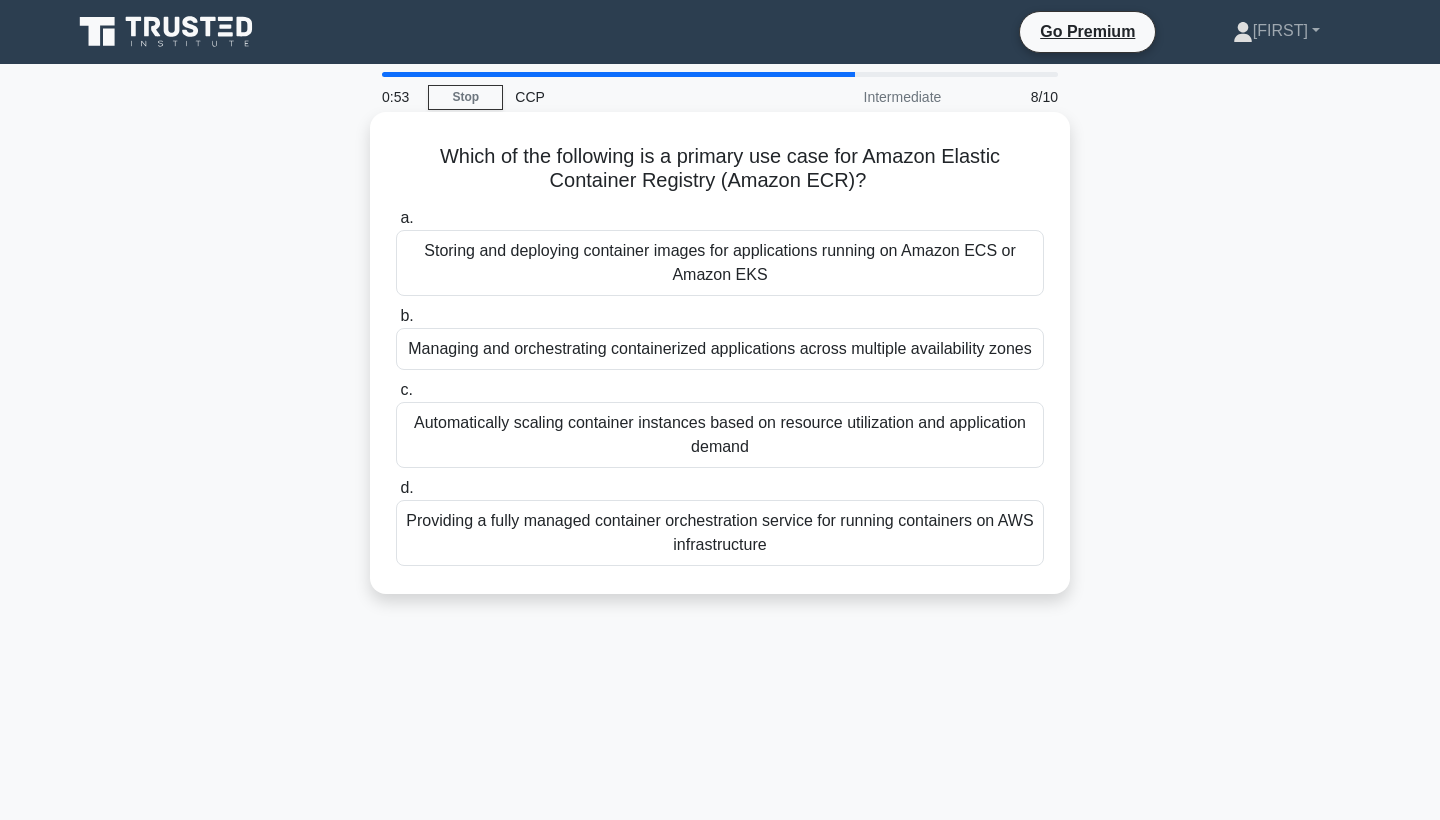 click on "Storing and deploying container images for applications running on Amazon ECS or Amazon EKS" at bounding box center [720, 263] 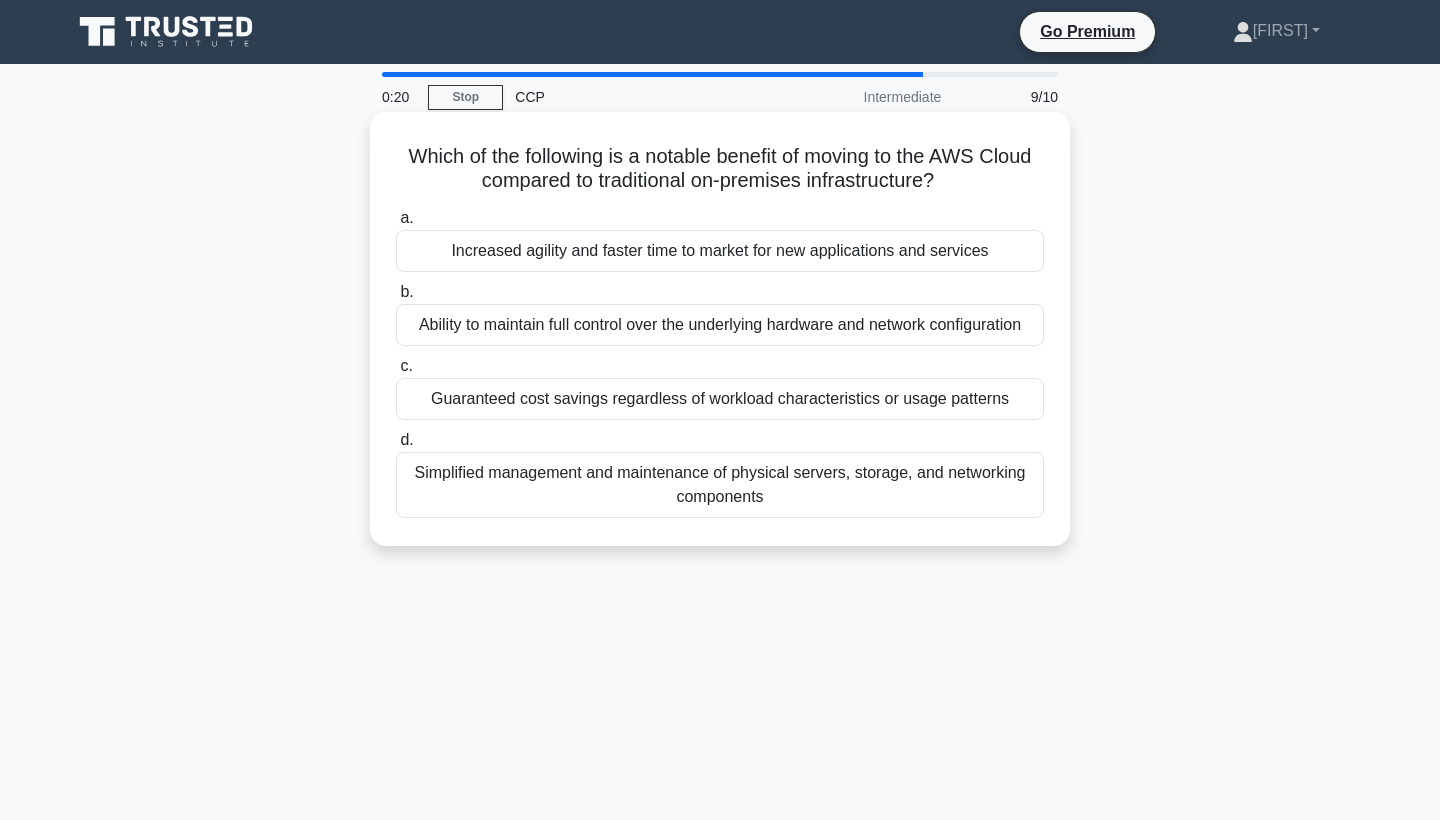 click on "Increased agility and faster time to market for new applications and services" at bounding box center (720, 251) 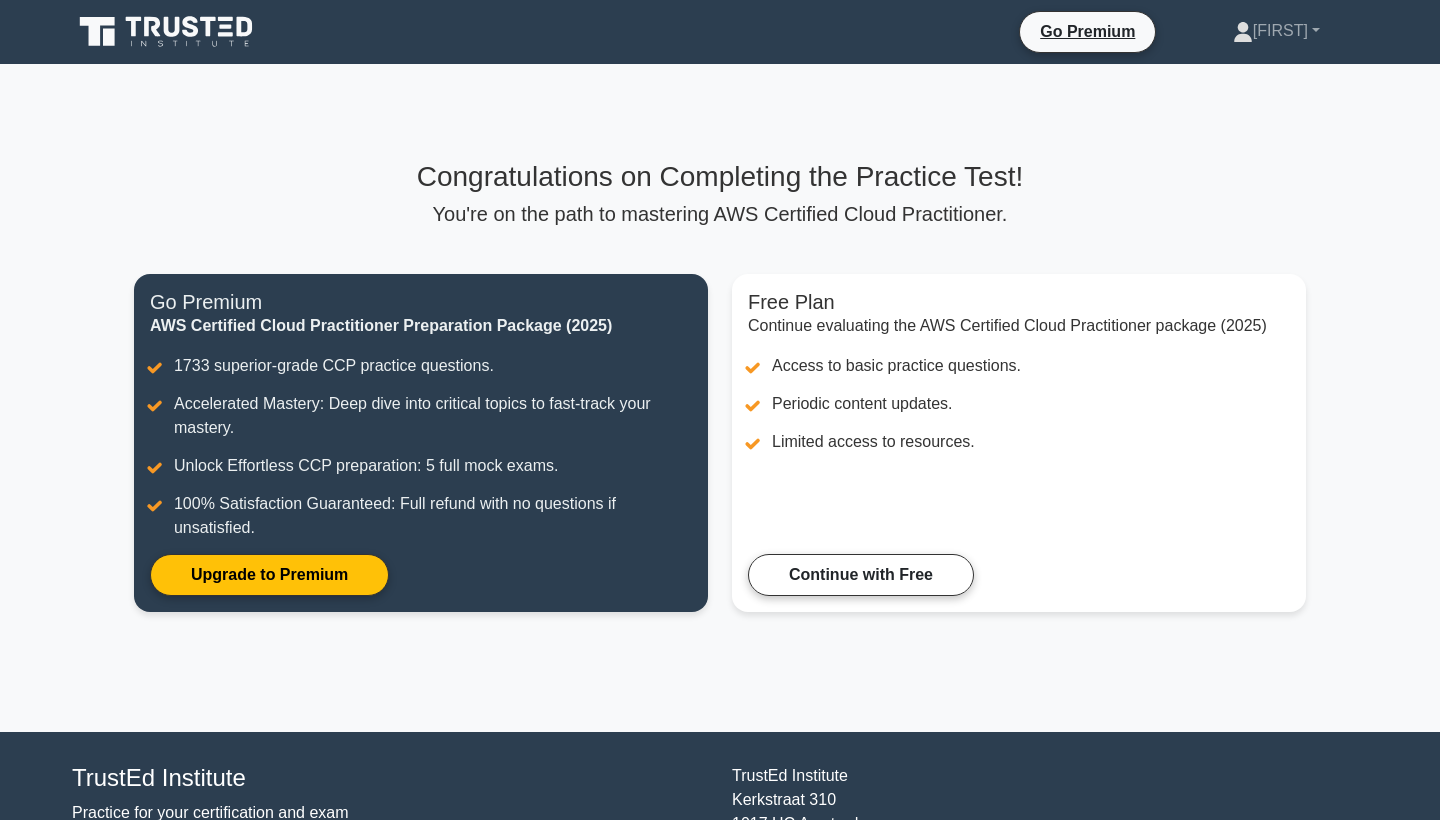 scroll, scrollTop: 0, scrollLeft: 0, axis: both 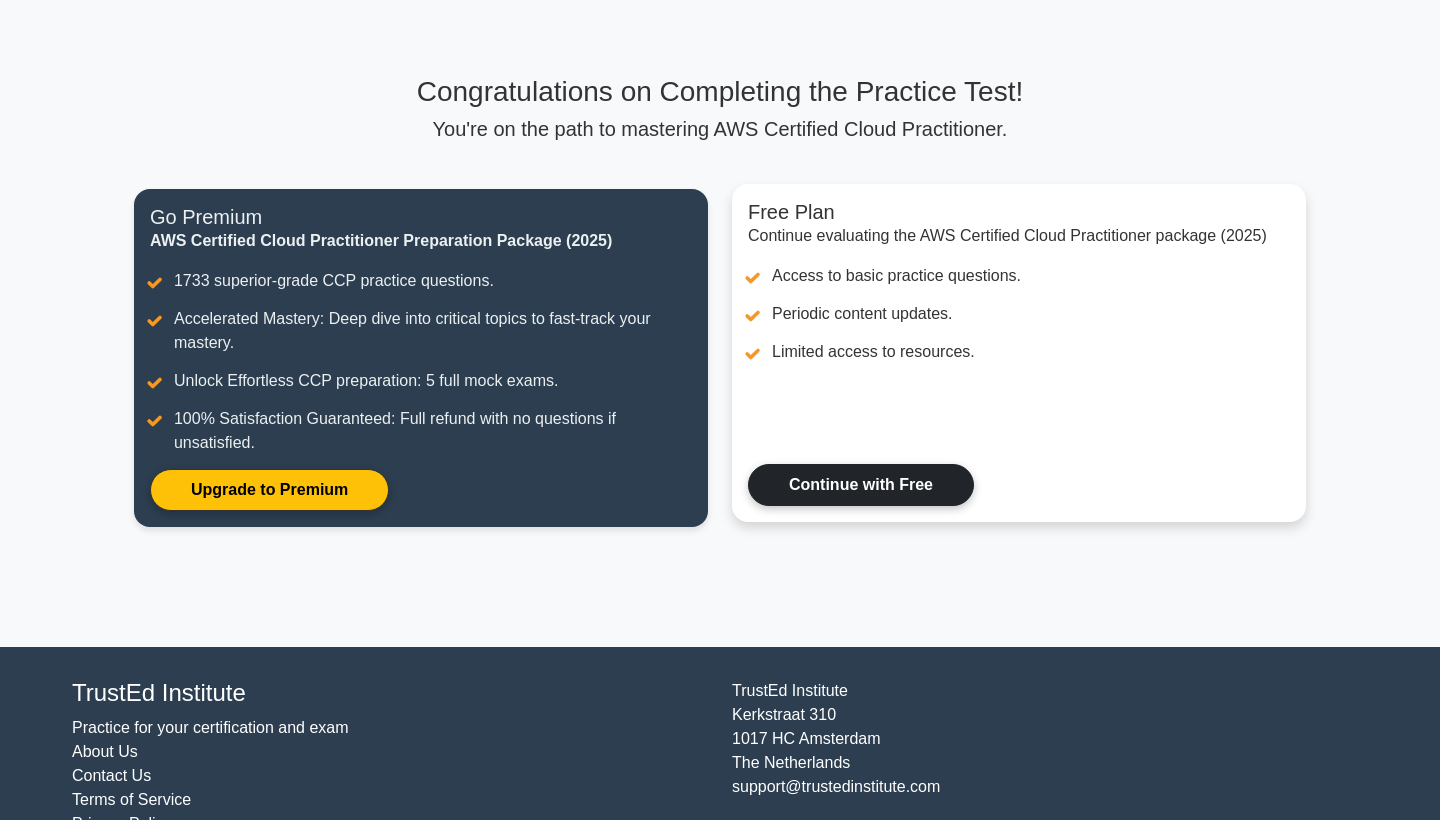 click on "Continue with Free" at bounding box center [861, 485] 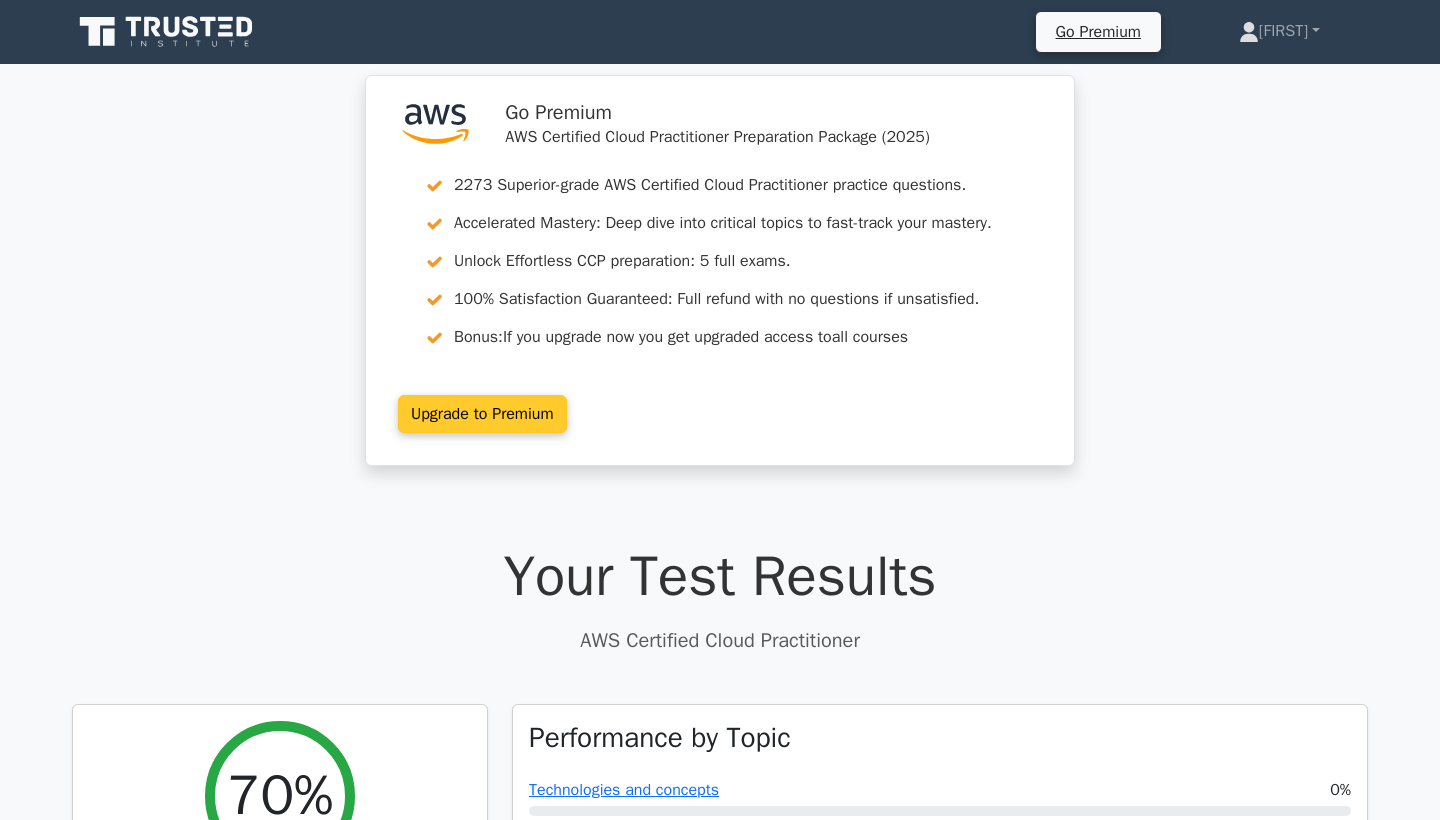 scroll, scrollTop: 0, scrollLeft: 0, axis: both 